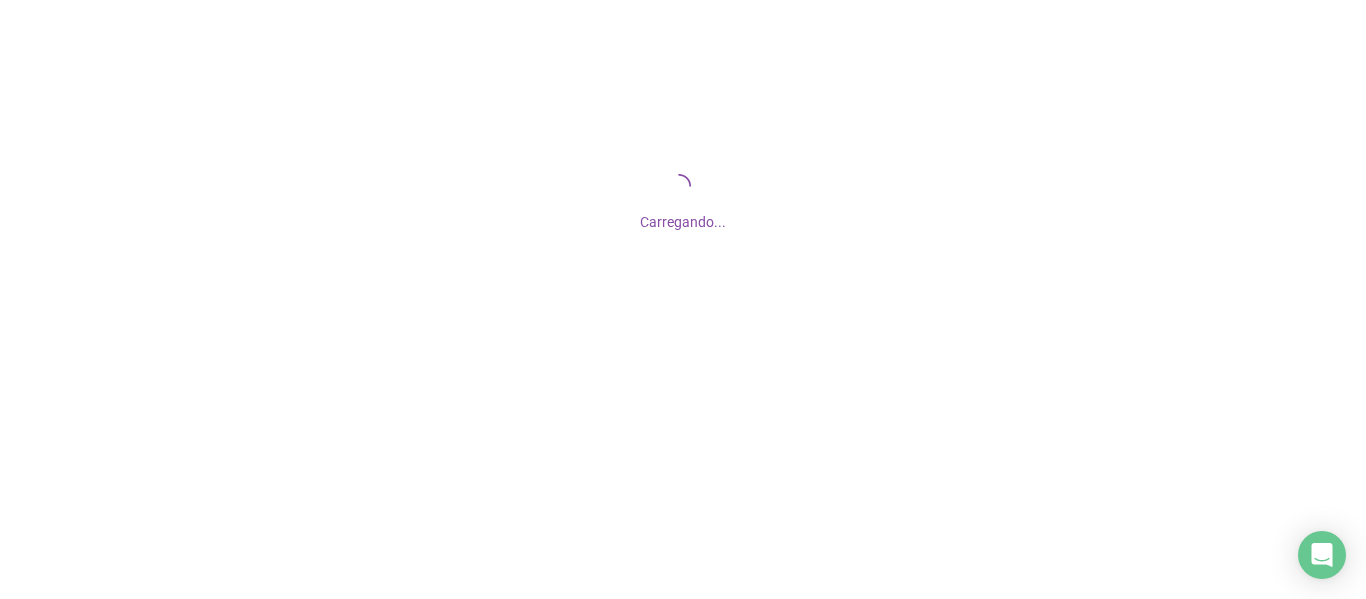 scroll, scrollTop: 0, scrollLeft: 0, axis: both 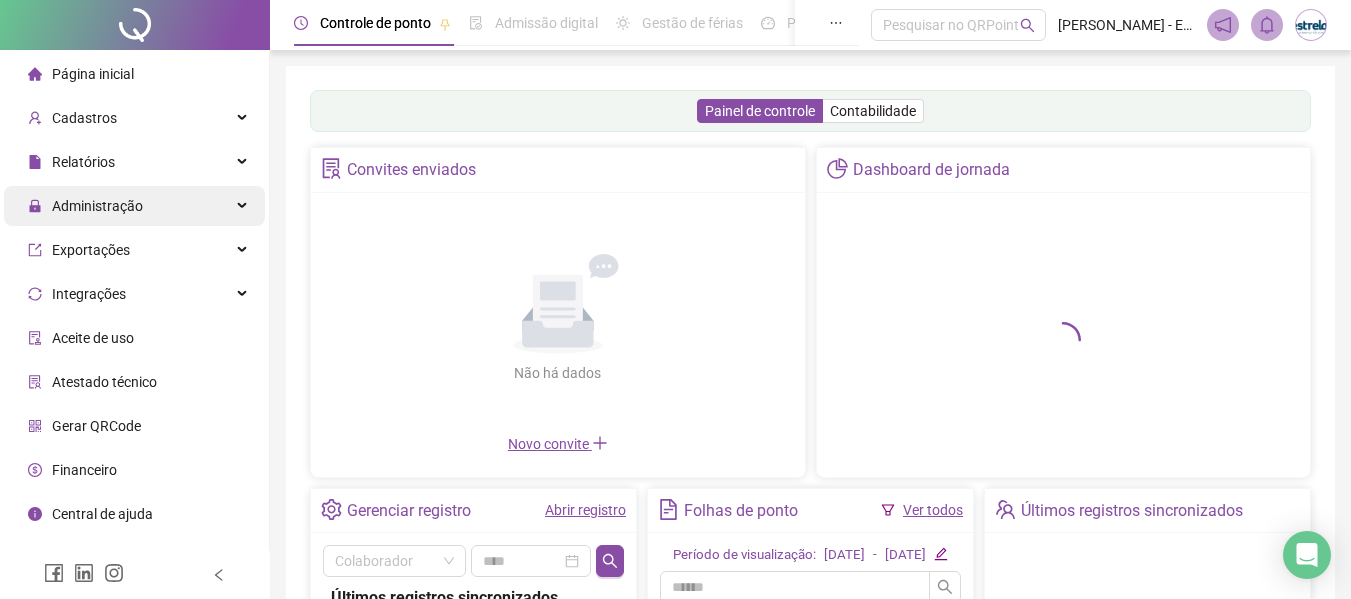 click on "Administração" at bounding box center (97, 206) 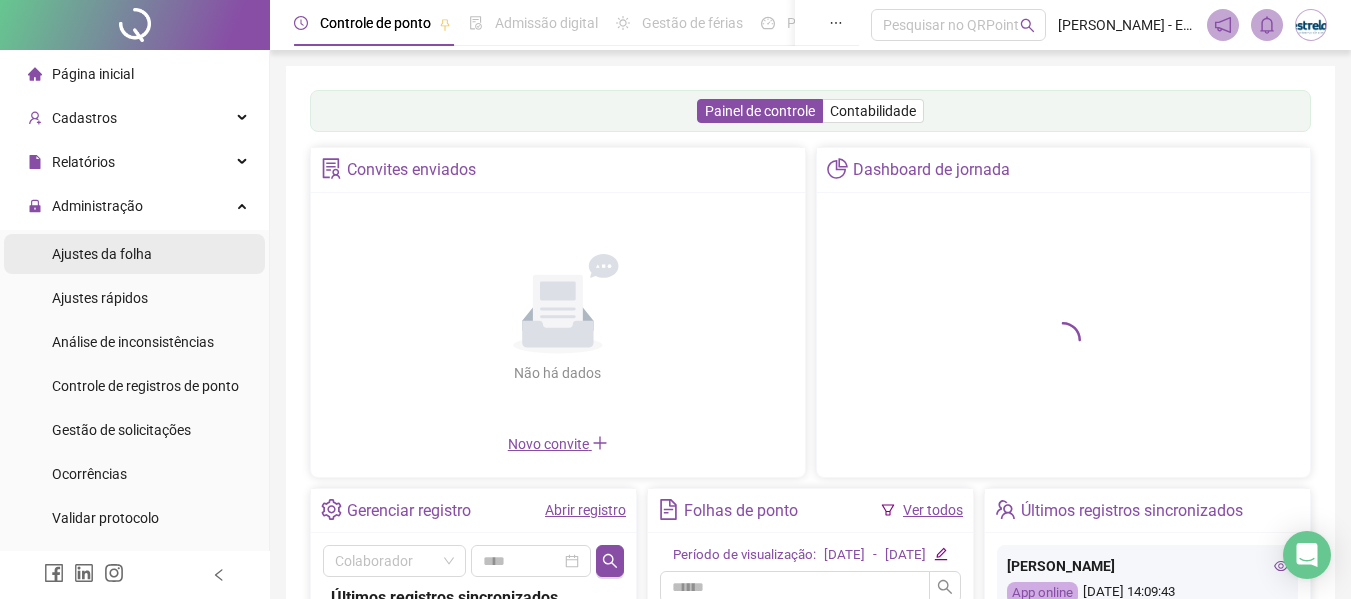 click on "Ajustes da folha" at bounding box center [102, 254] 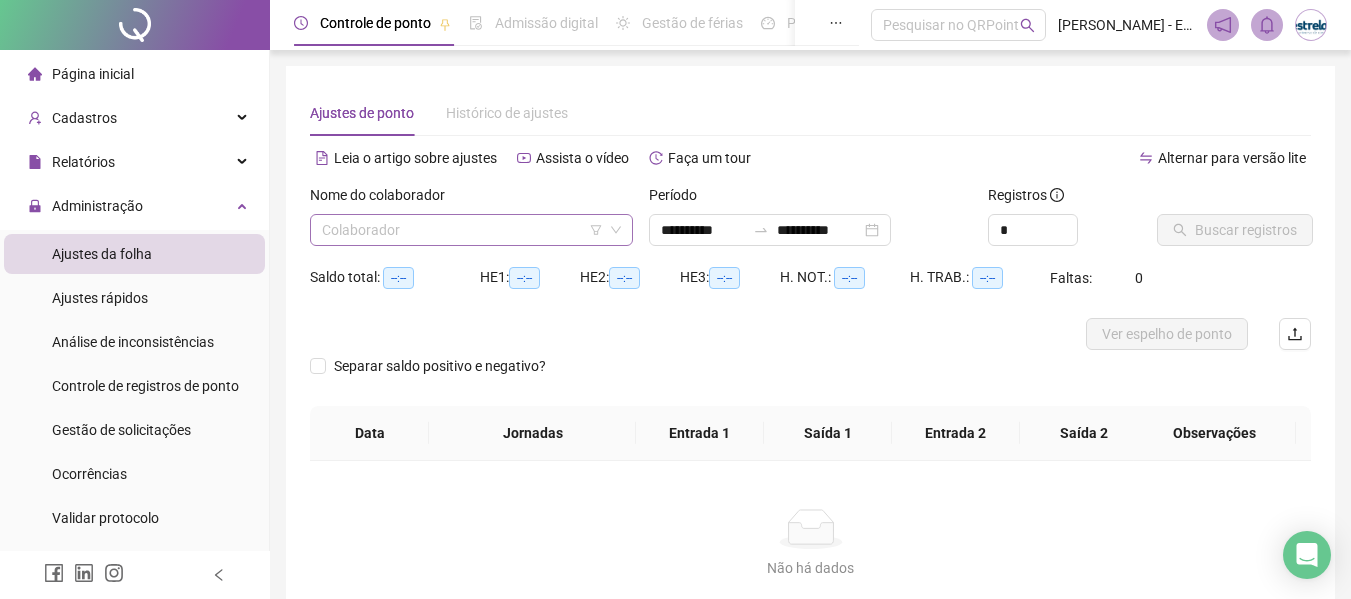 click at bounding box center (465, 230) 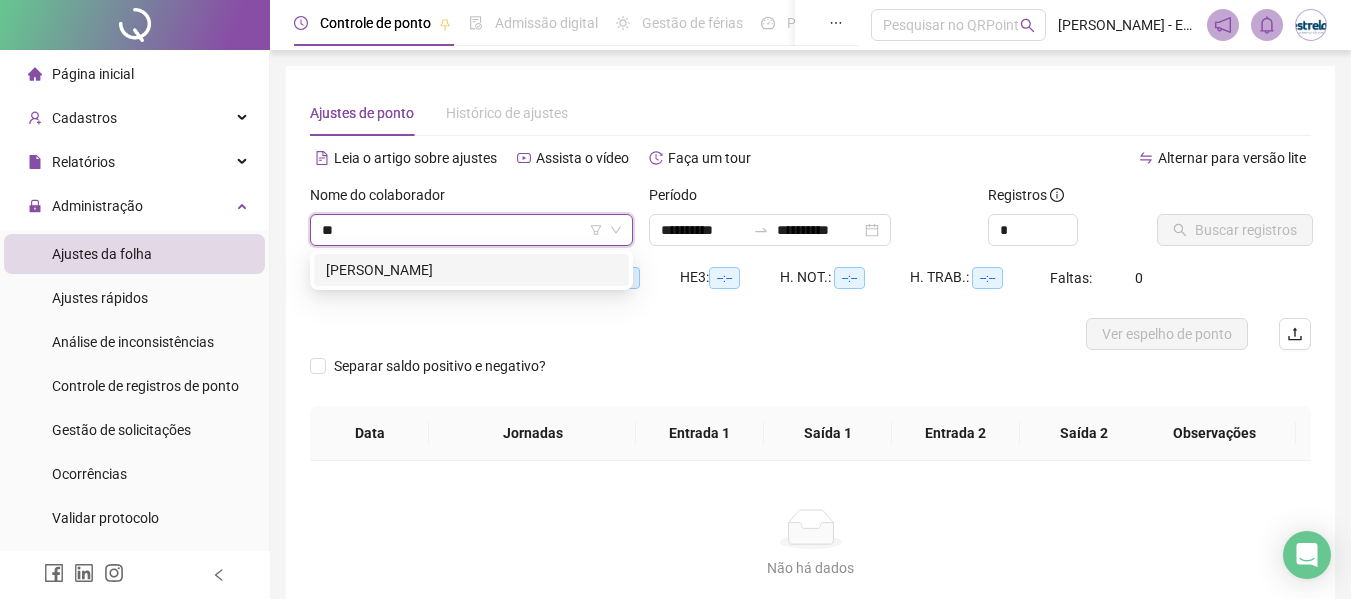 type on "*" 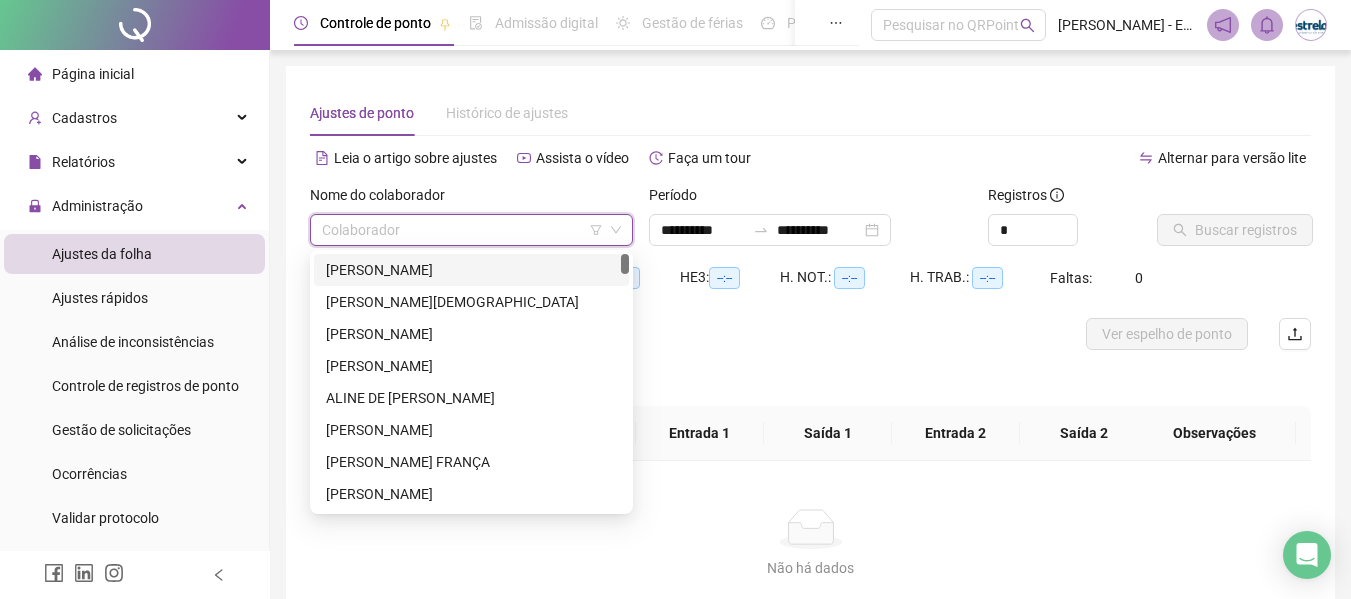 type on "*" 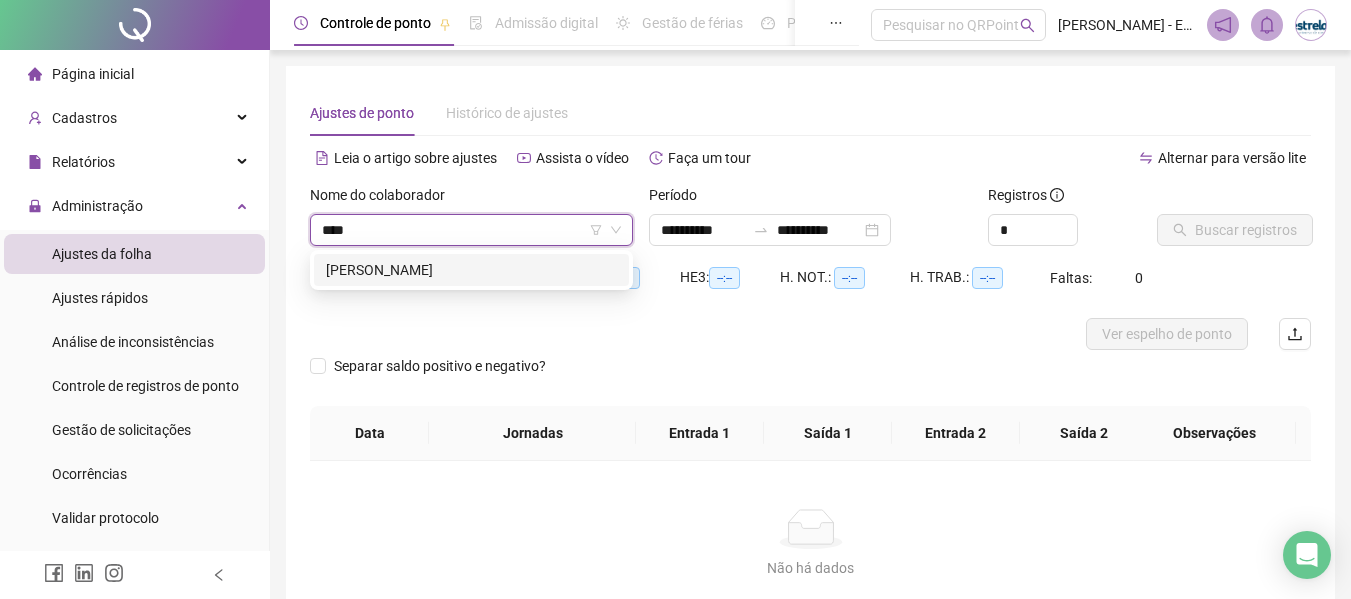 type on "*****" 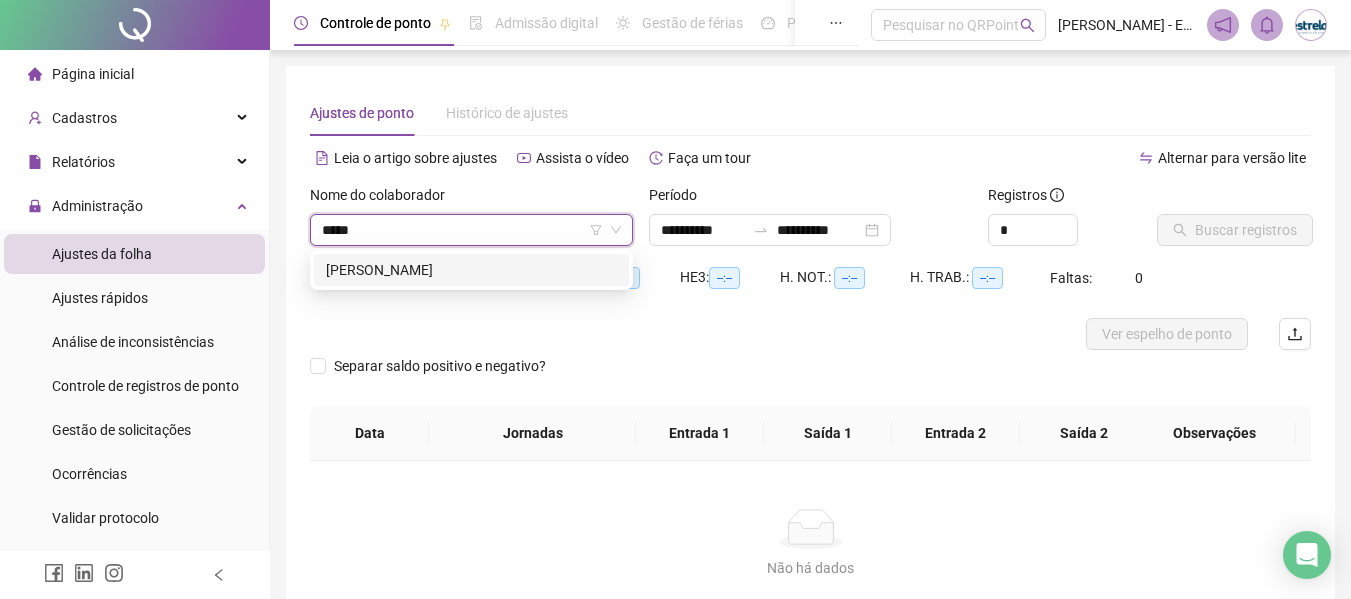 click on "[PERSON_NAME]" at bounding box center (471, 270) 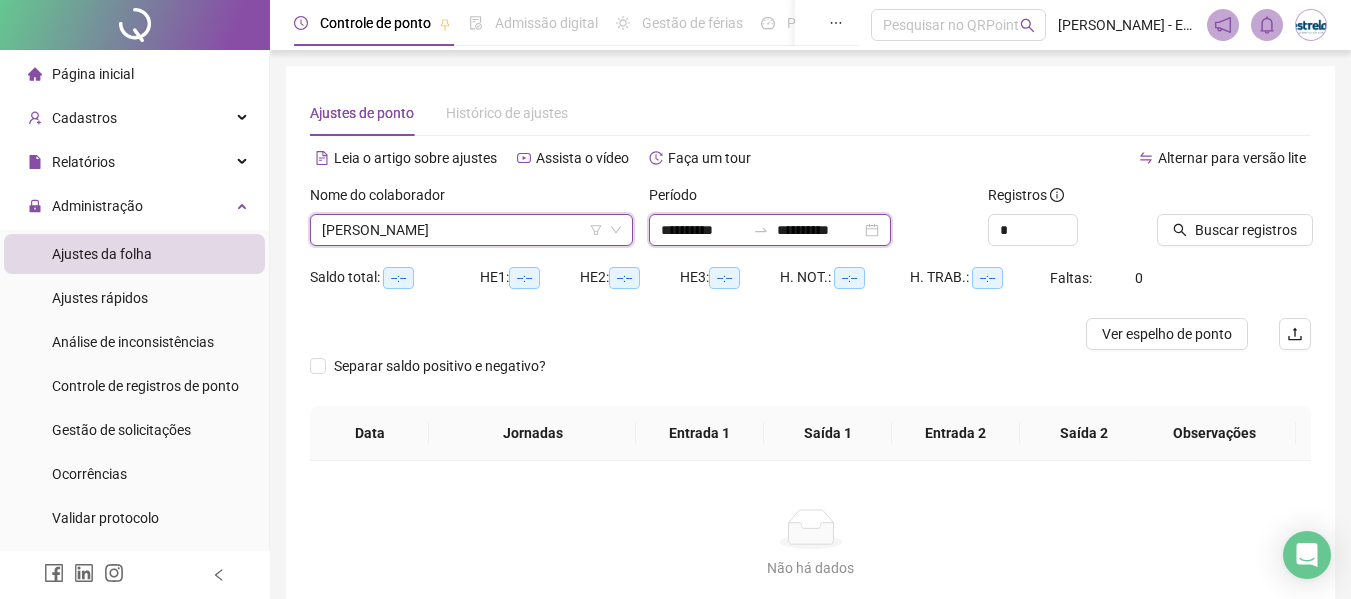 click on "**********" at bounding box center (703, 230) 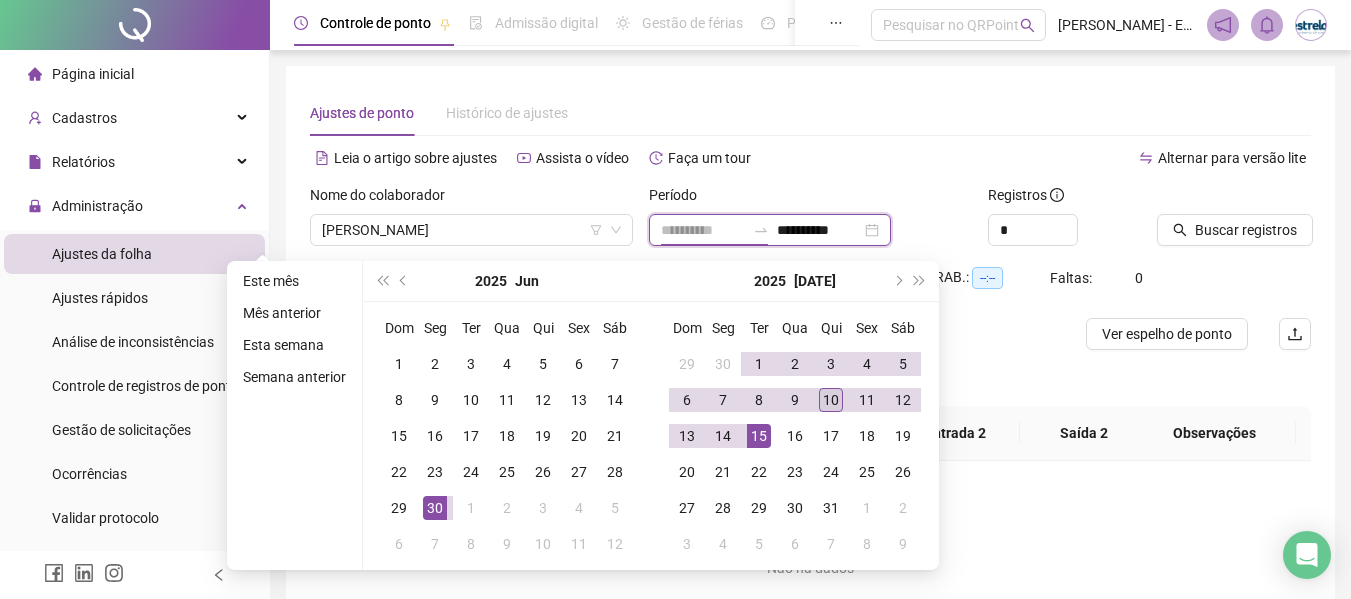 type on "**********" 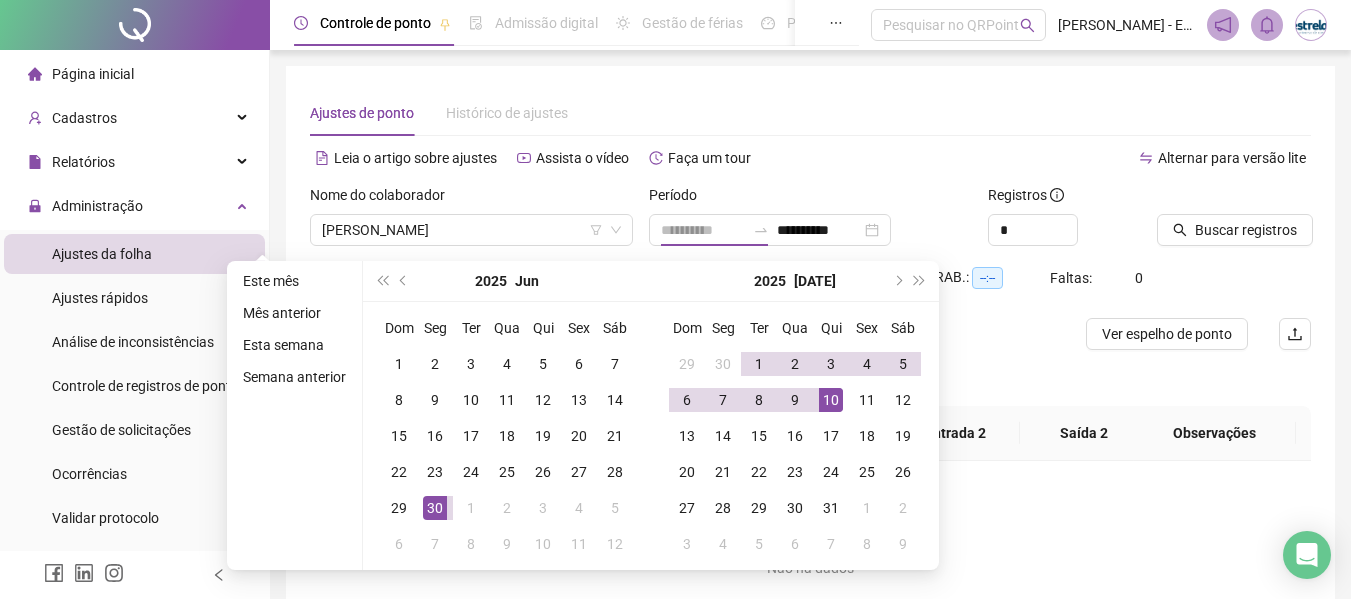 click on "10" at bounding box center [831, 400] 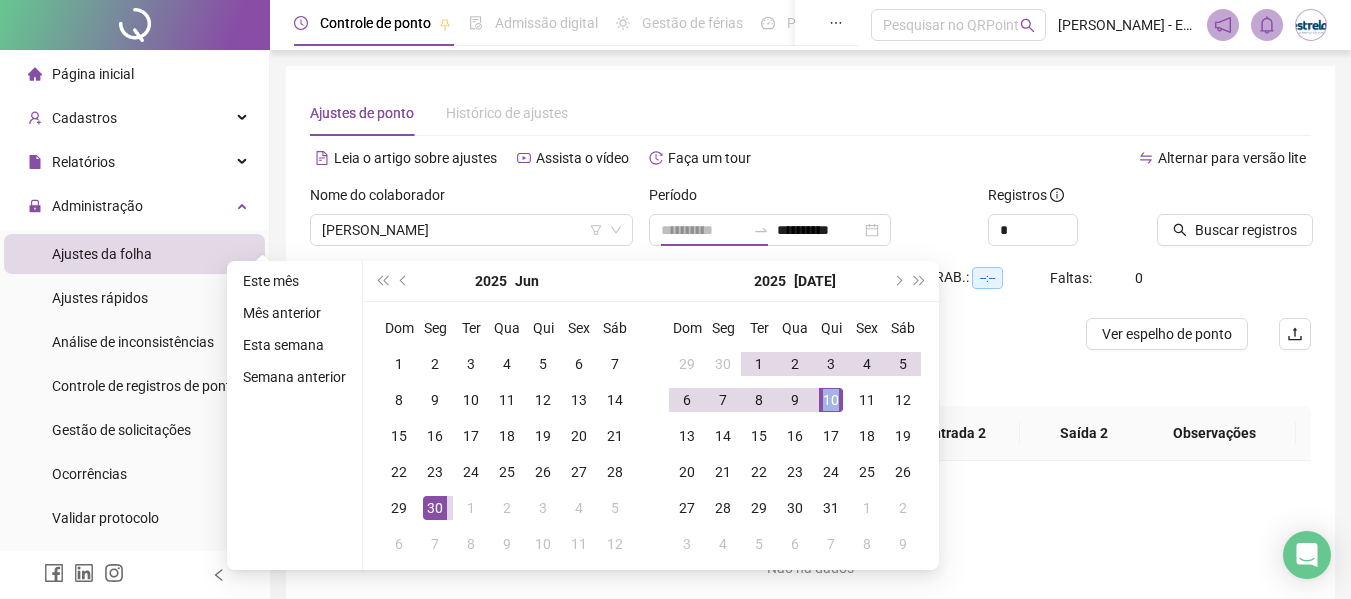 click on "10" at bounding box center (831, 400) 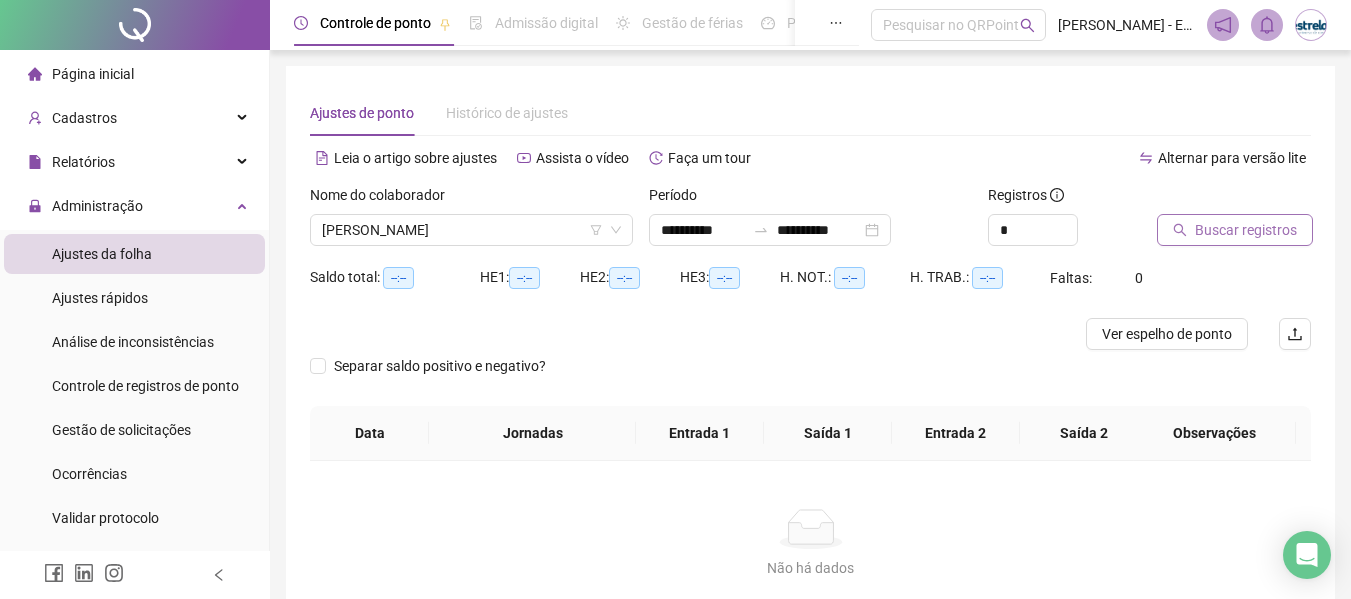 click on "Buscar registros" at bounding box center (1246, 230) 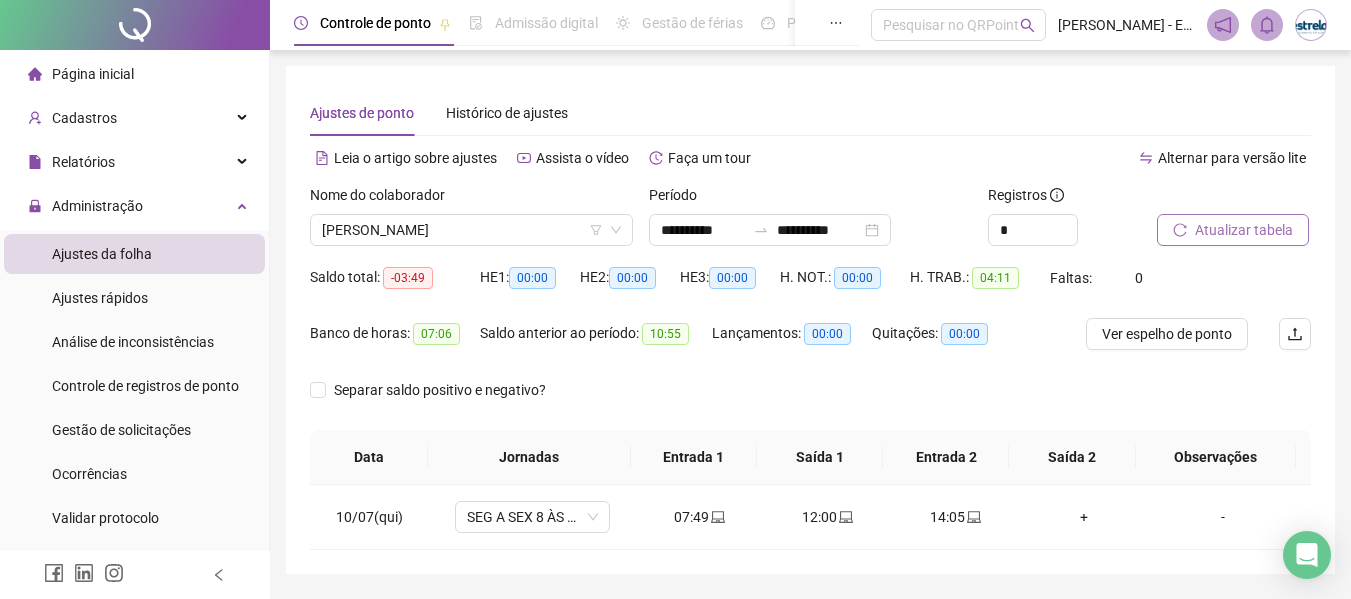 click on "Página inicial" at bounding box center [93, 74] 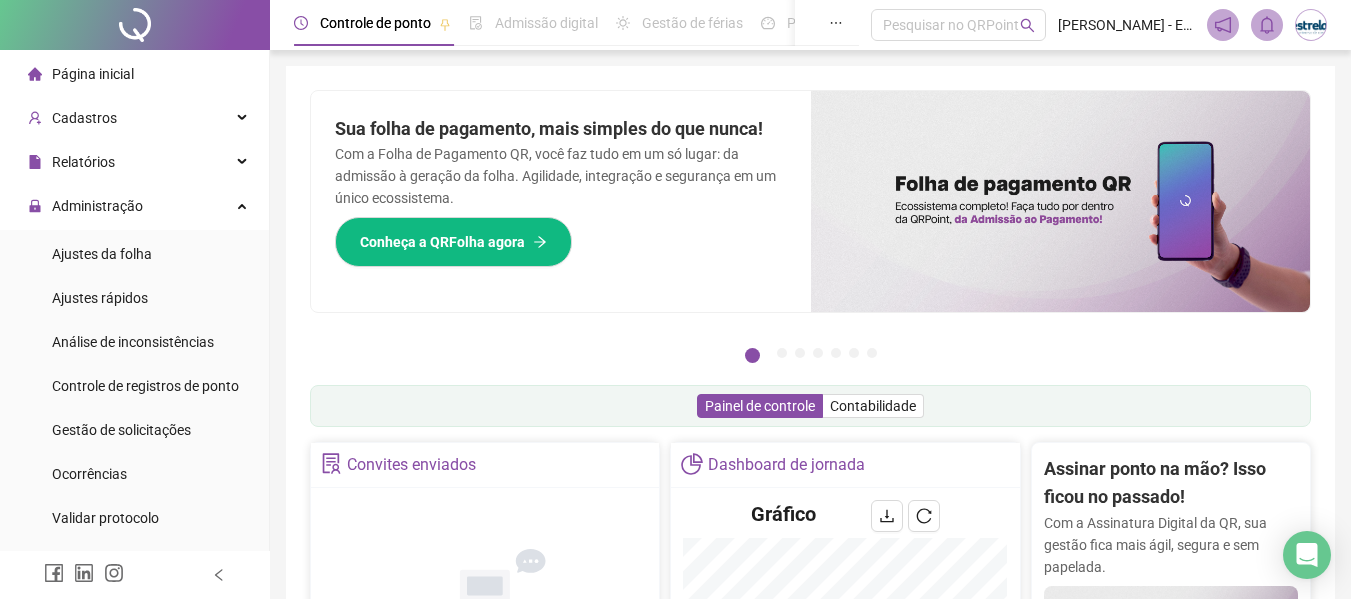 click on "Página inicial" at bounding box center (134, 74) 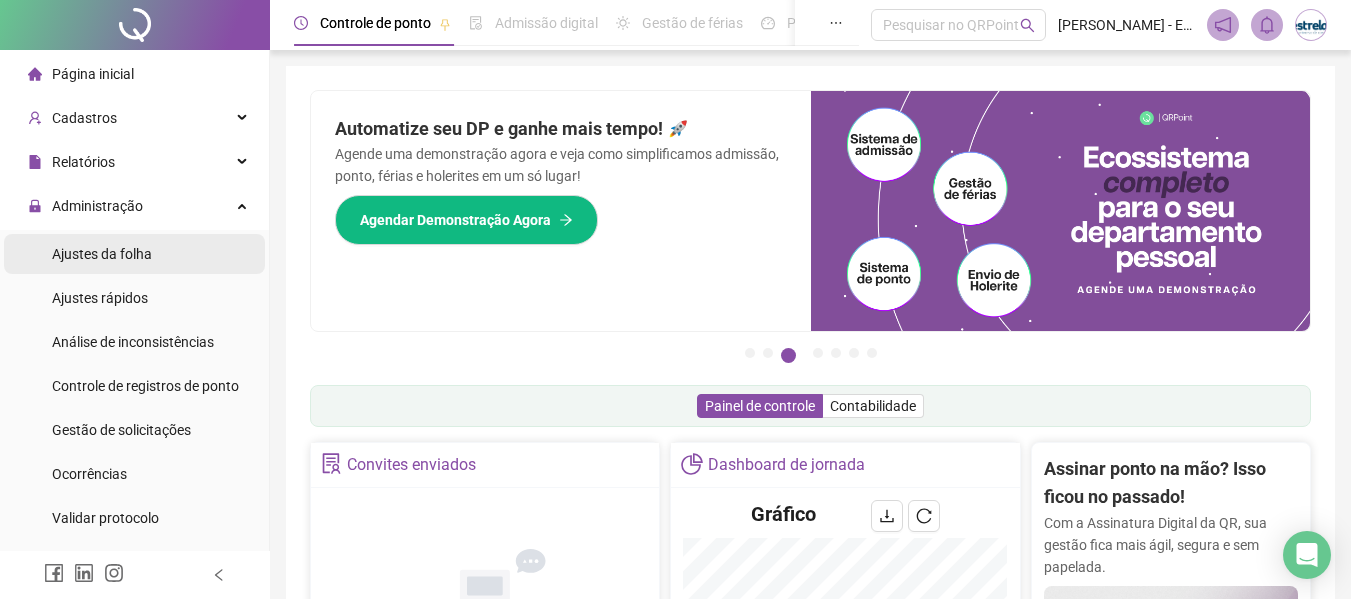 click on "Ajustes da folha" at bounding box center [102, 254] 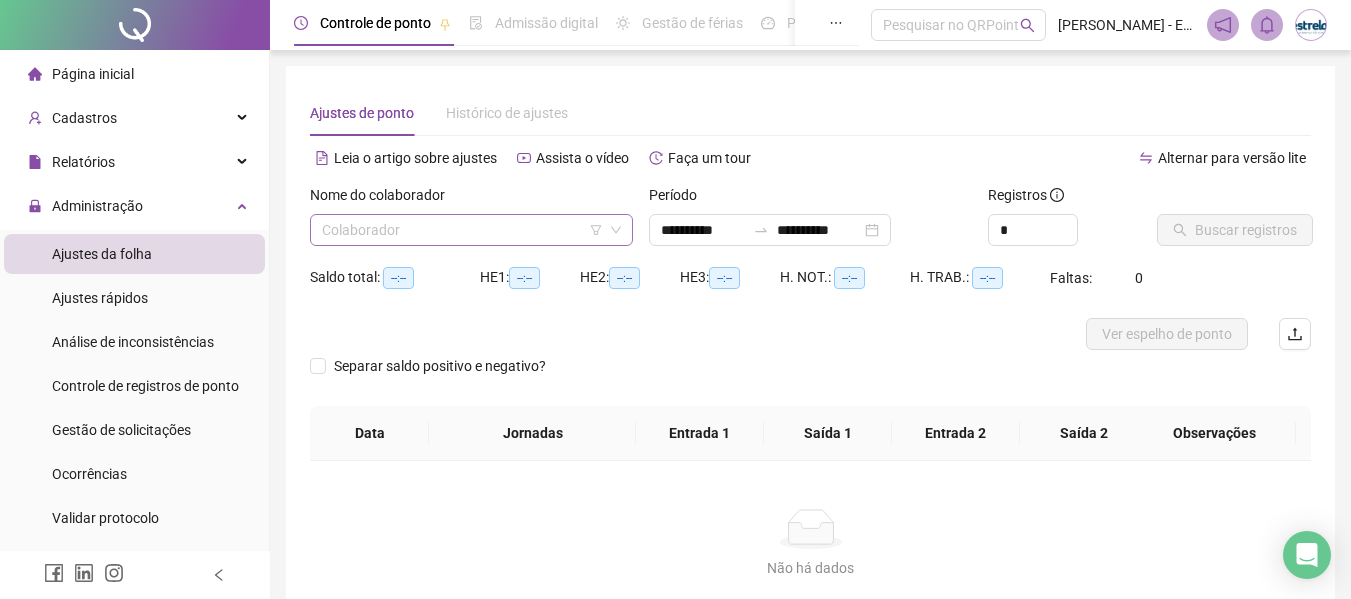 click at bounding box center [465, 230] 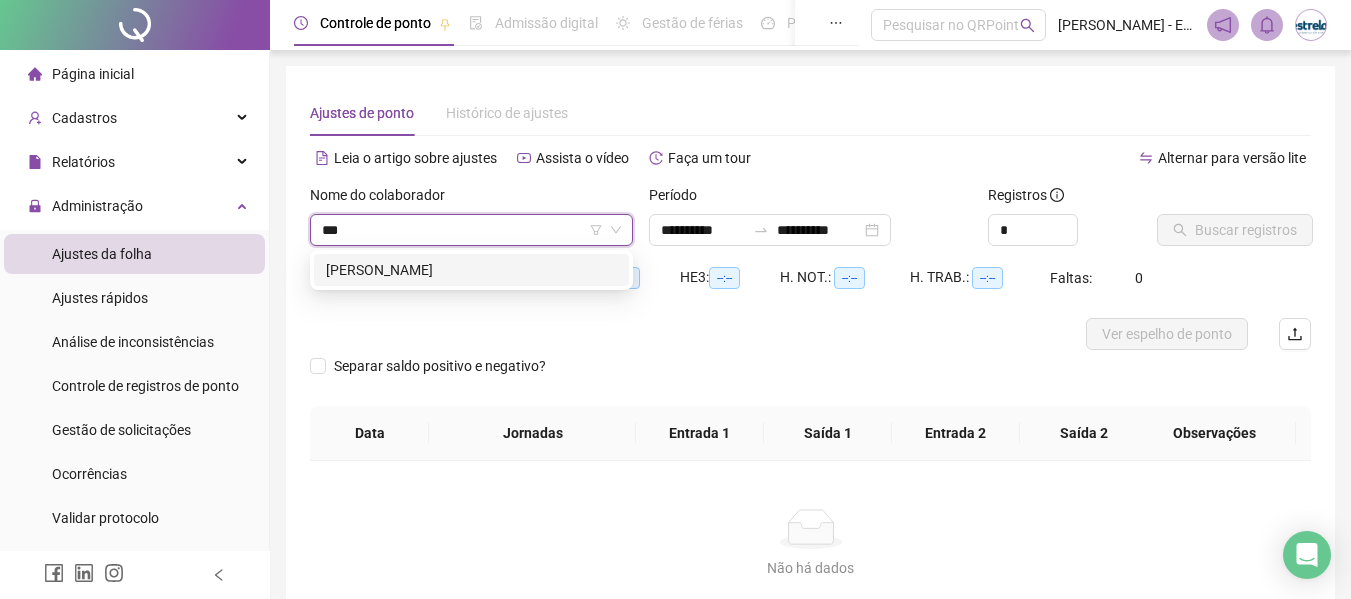 type on "****" 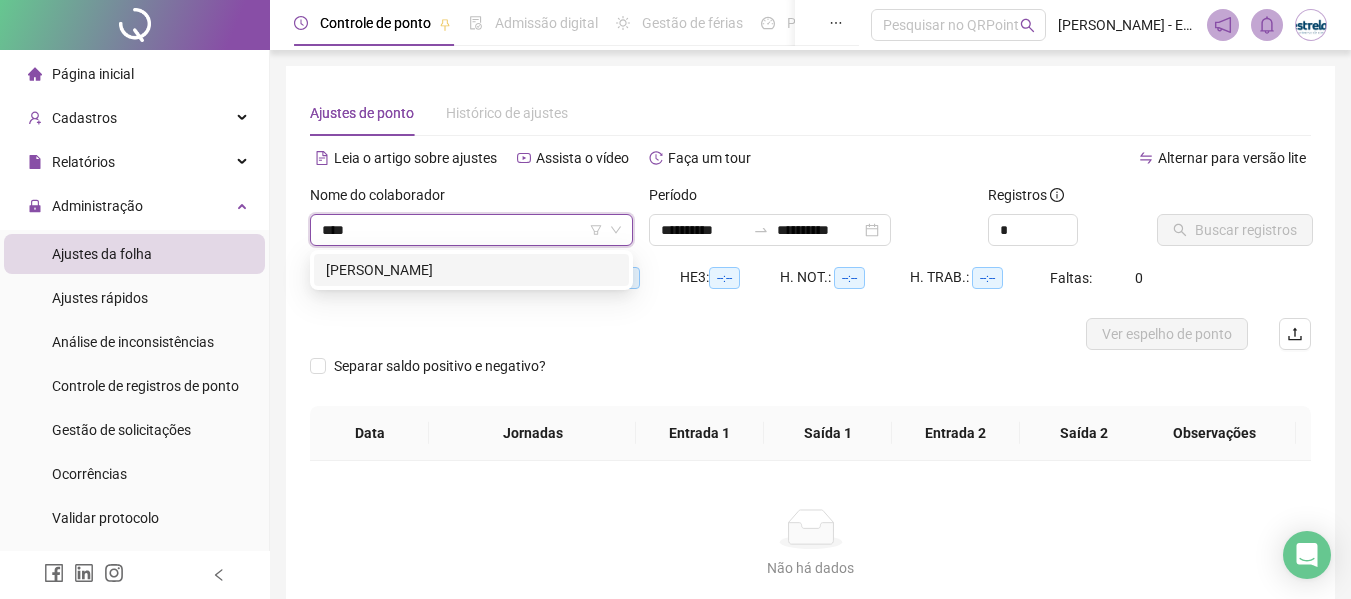 click on "[PERSON_NAME]" at bounding box center [471, 270] 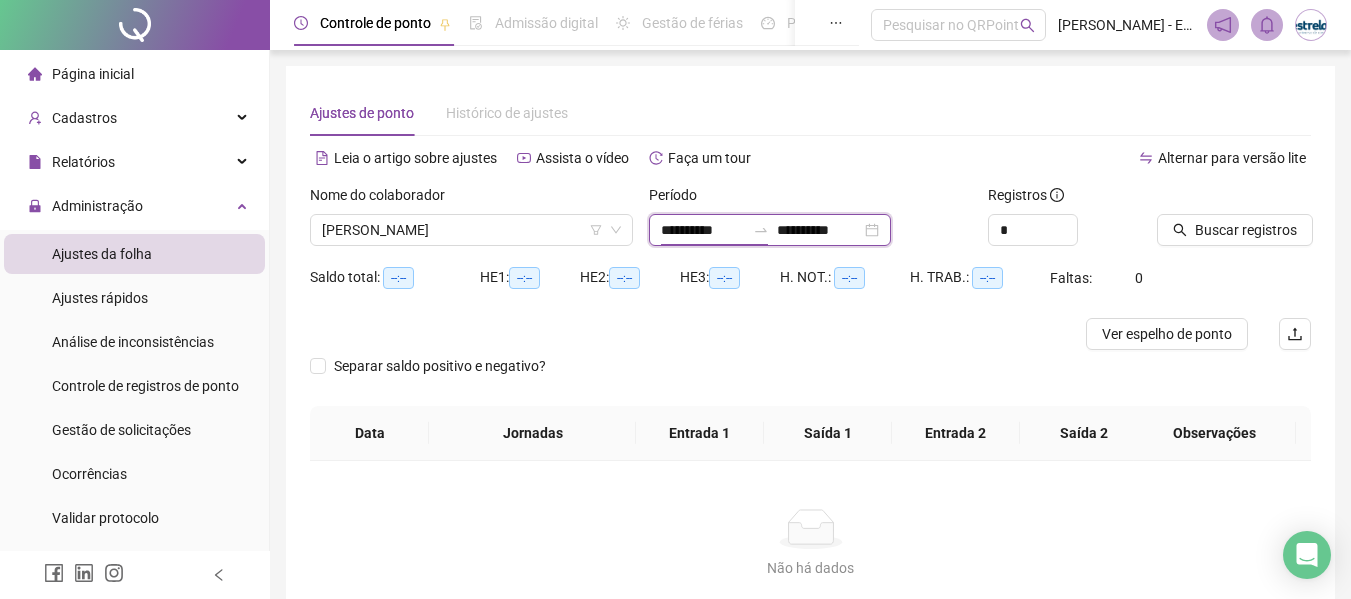 click on "**********" at bounding box center [703, 230] 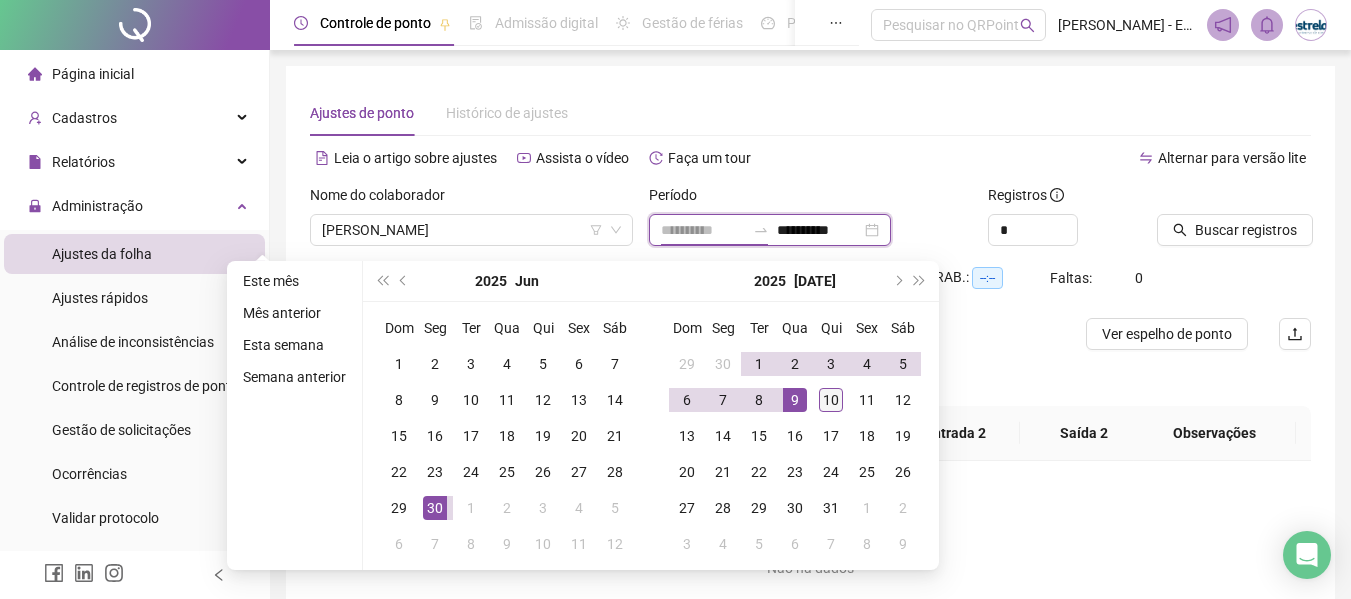 type on "**********" 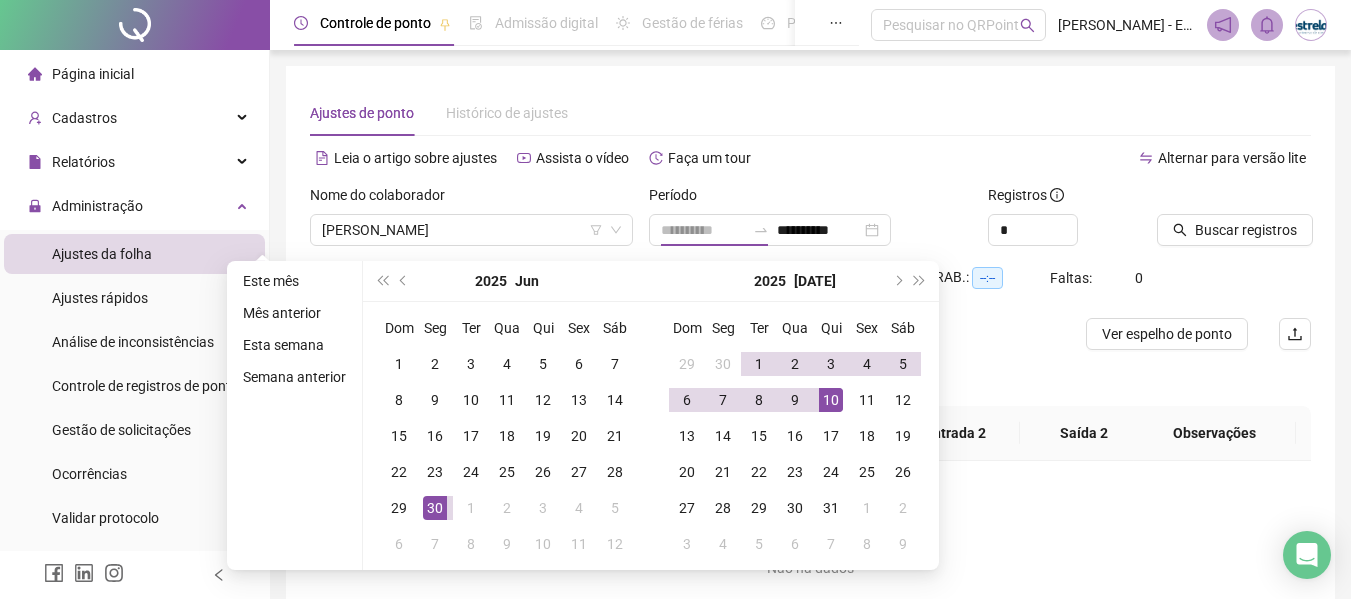 click on "10" at bounding box center [831, 400] 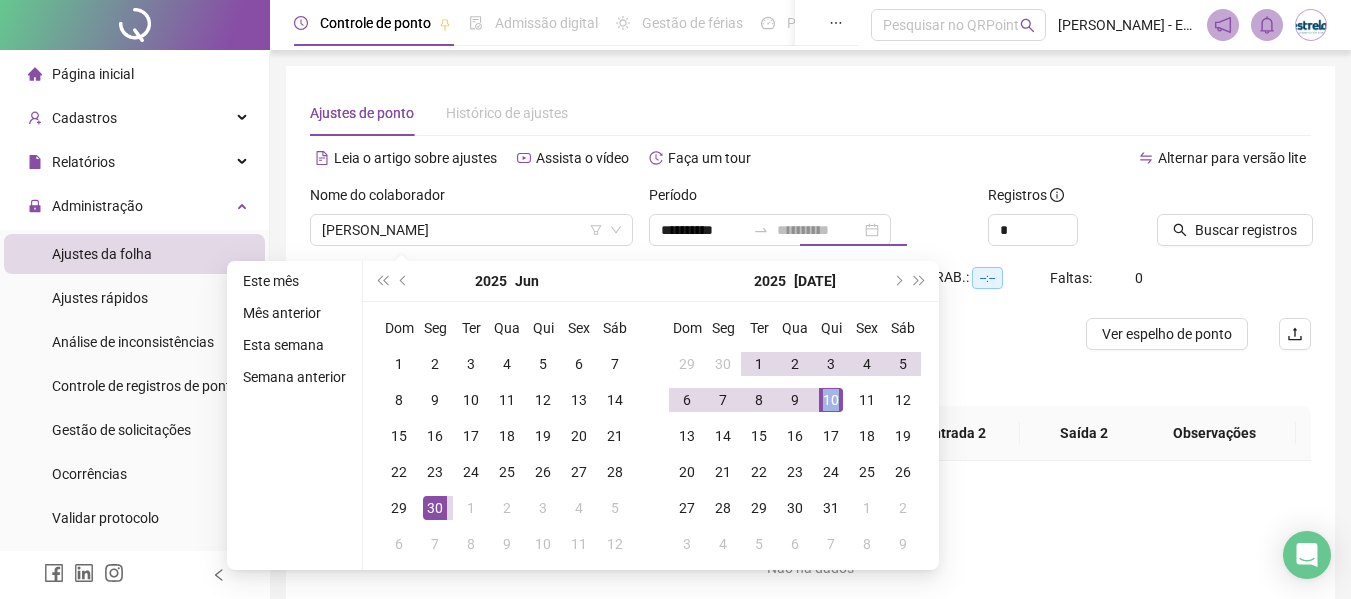 click on "10" at bounding box center (831, 400) 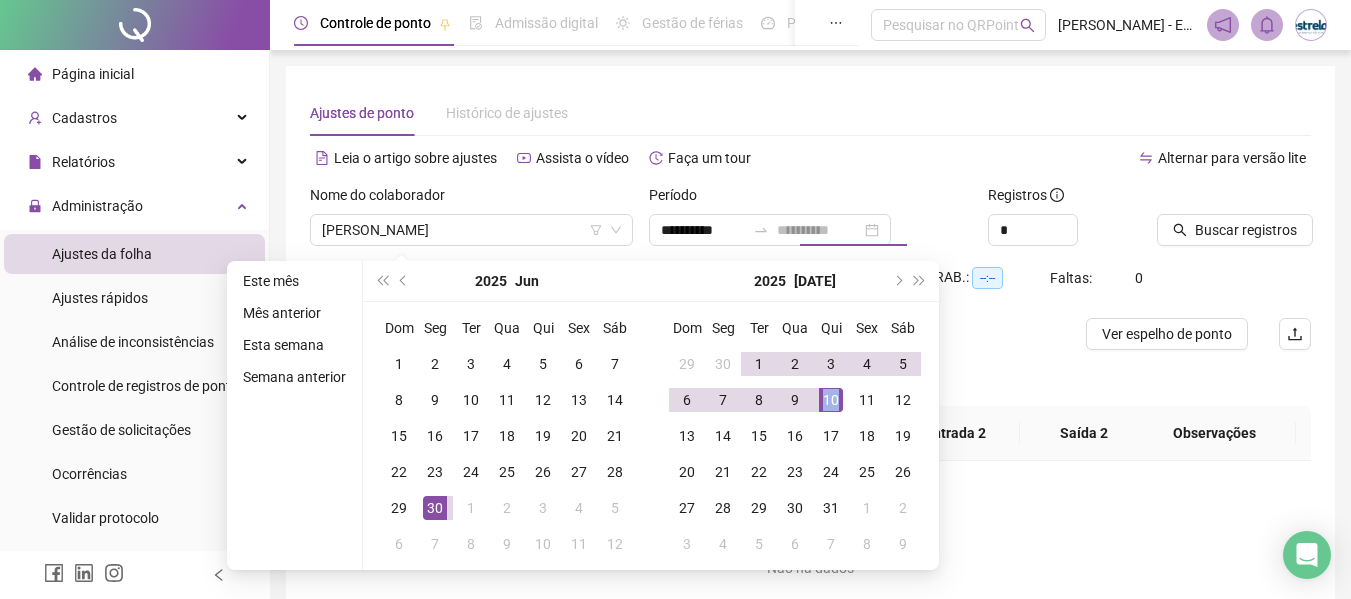 type on "**********" 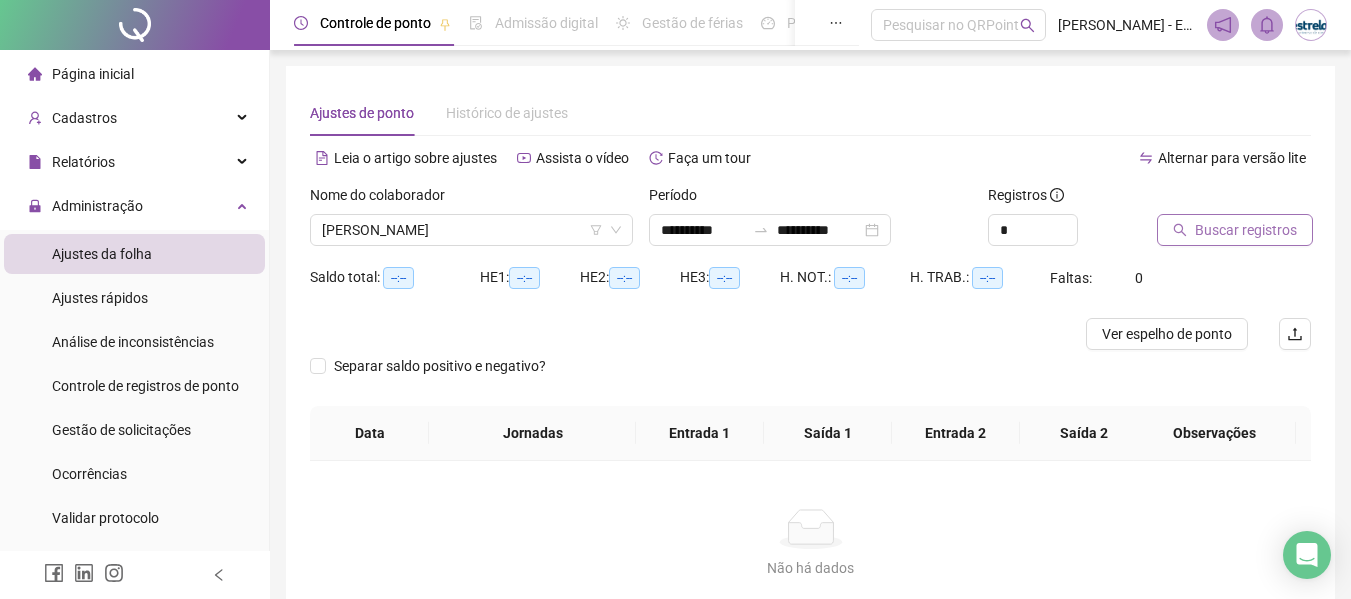 click on "Buscar registros" at bounding box center [1235, 230] 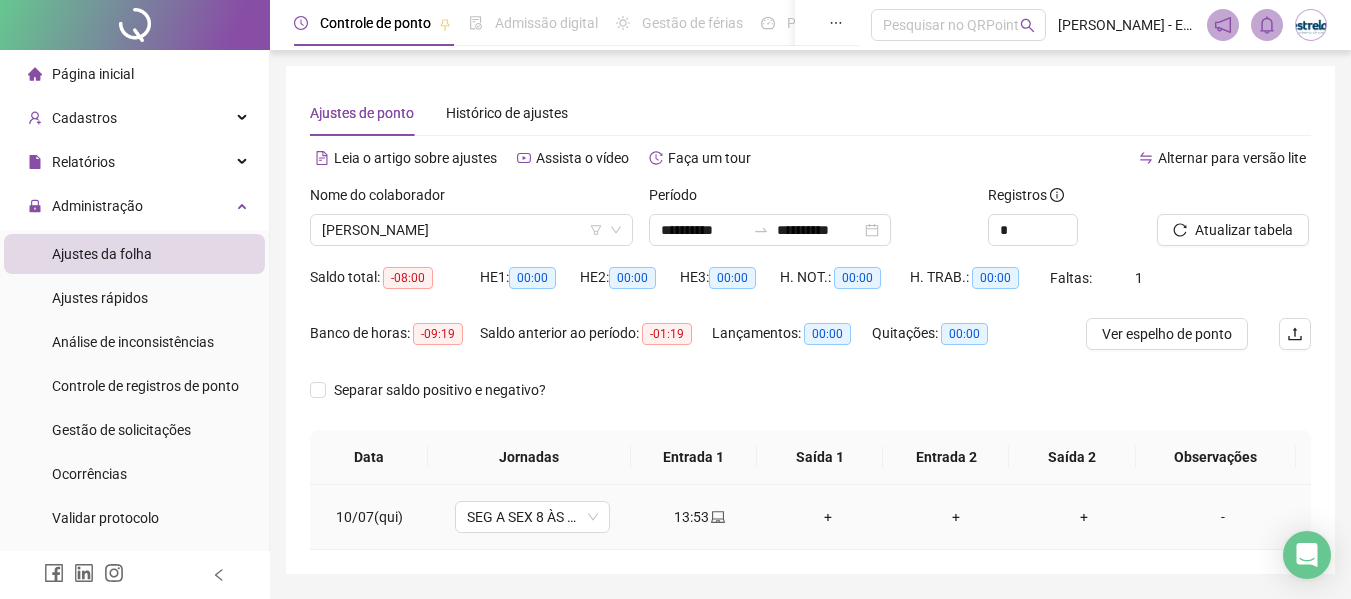 click on "-" at bounding box center (1223, 517) 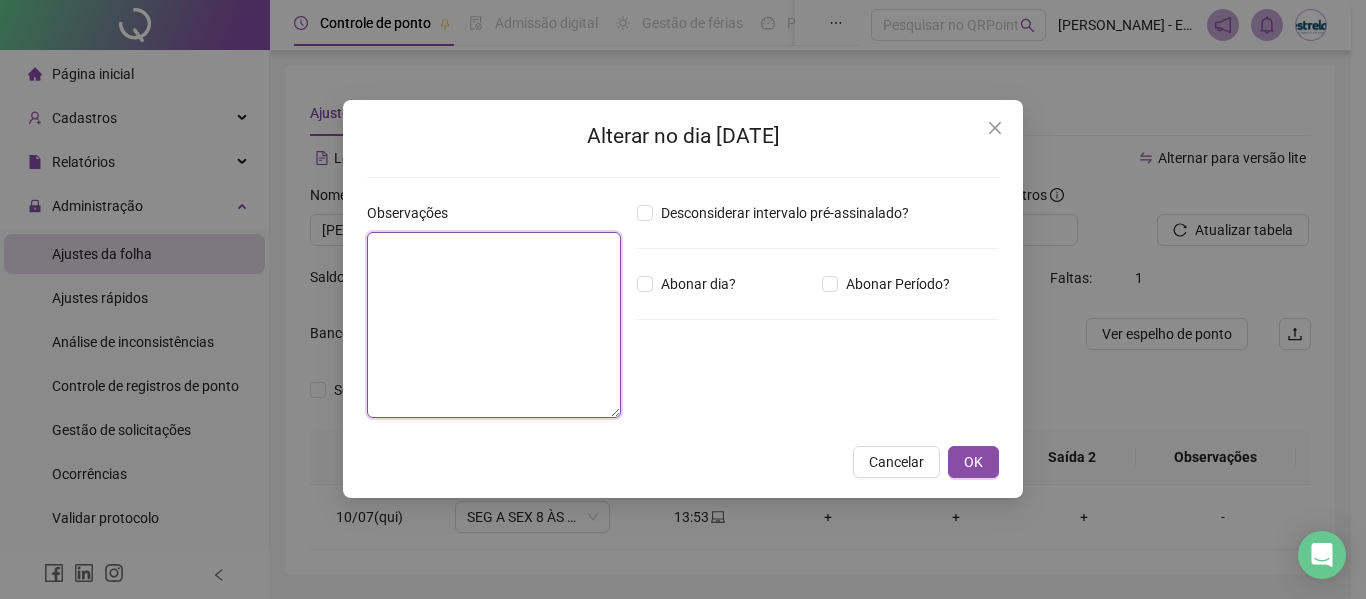 click at bounding box center (494, 325) 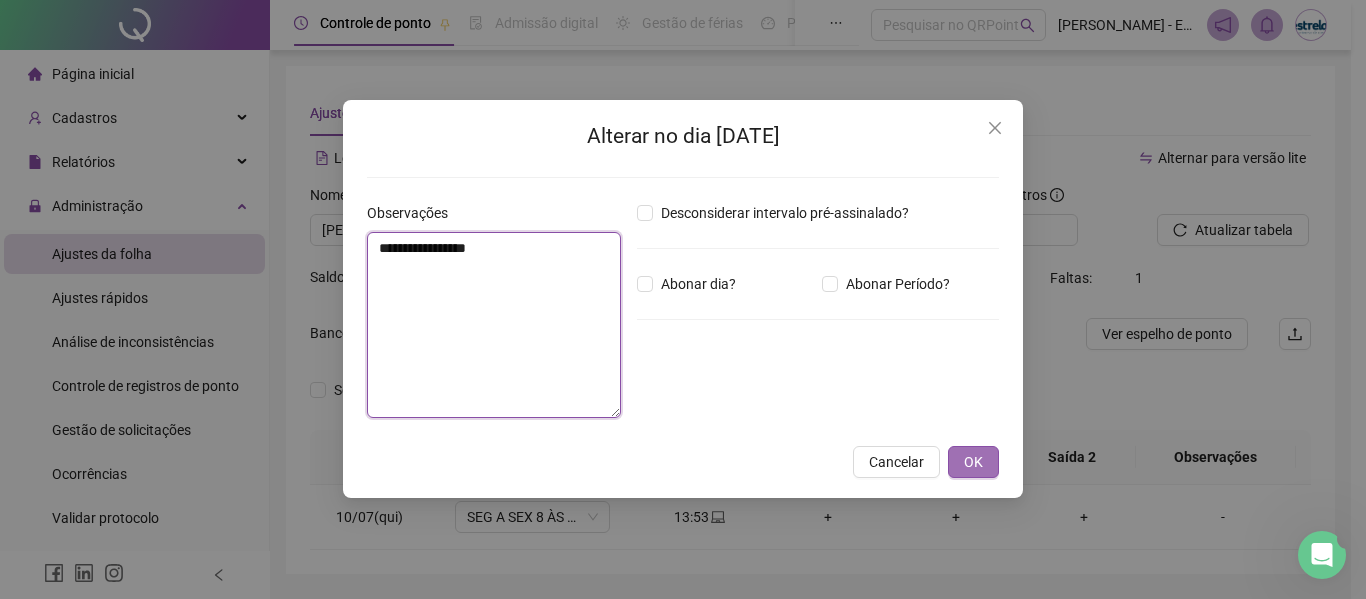 scroll, scrollTop: 0, scrollLeft: 0, axis: both 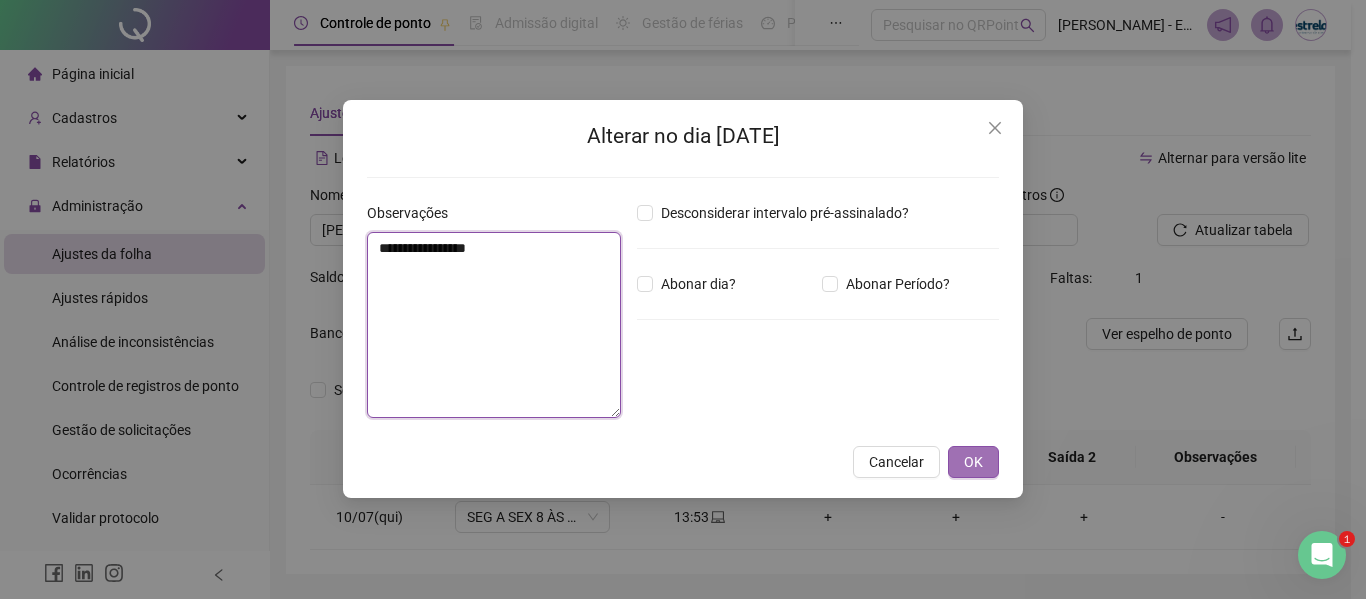 type on "**********" 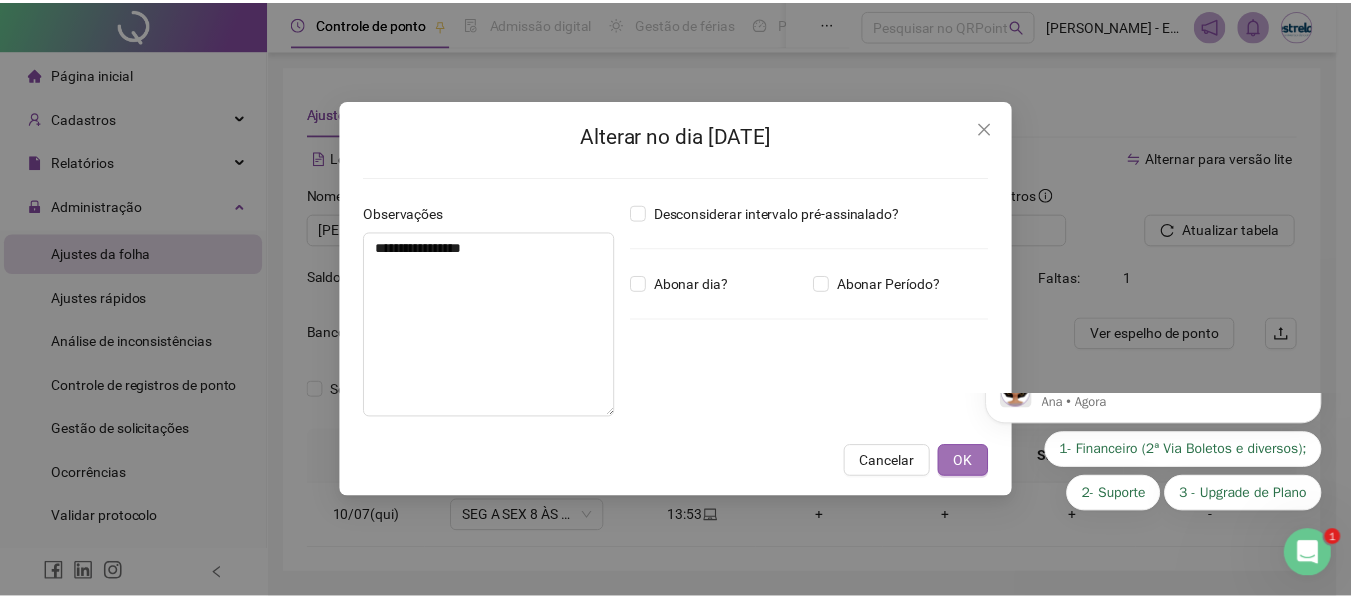 scroll, scrollTop: 0, scrollLeft: 0, axis: both 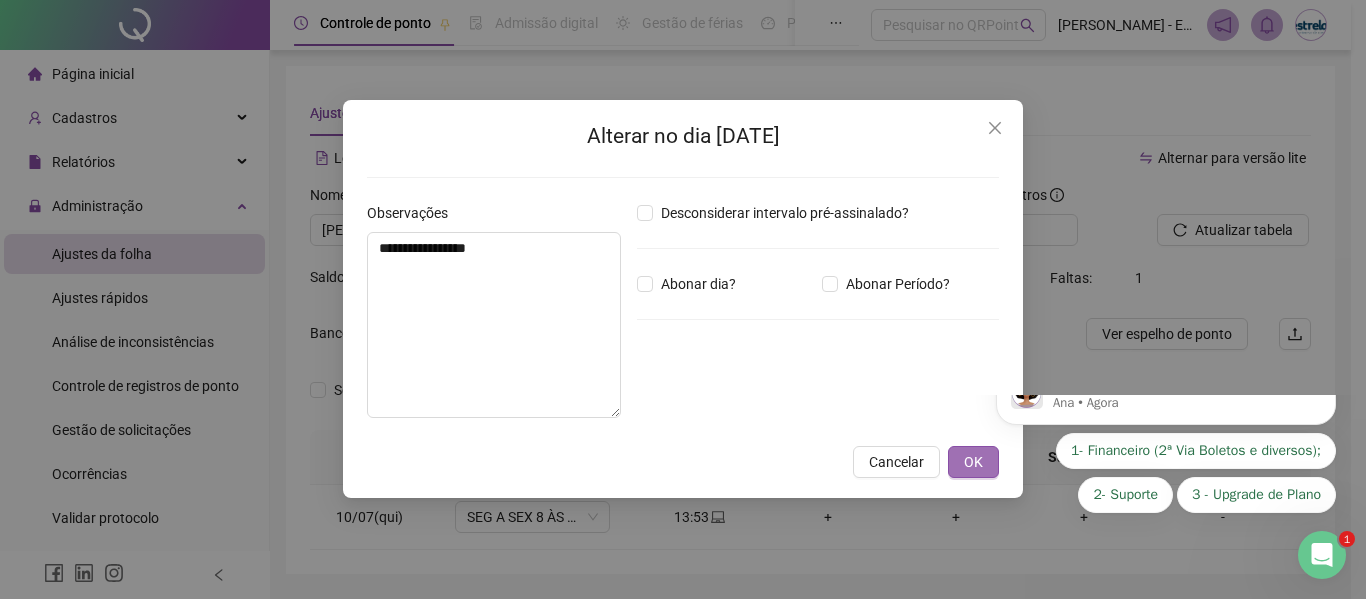 click on "Vamos nessa, consigo te ajudar com algumas opções.  ​ Escolha abaixo aquela que você precisa: Ana • Agora 1- Financeiro (2ª Via Boletos e diversos); 2- Suporte 3 - Upgrade de Plano" at bounding box center [1166, 470] 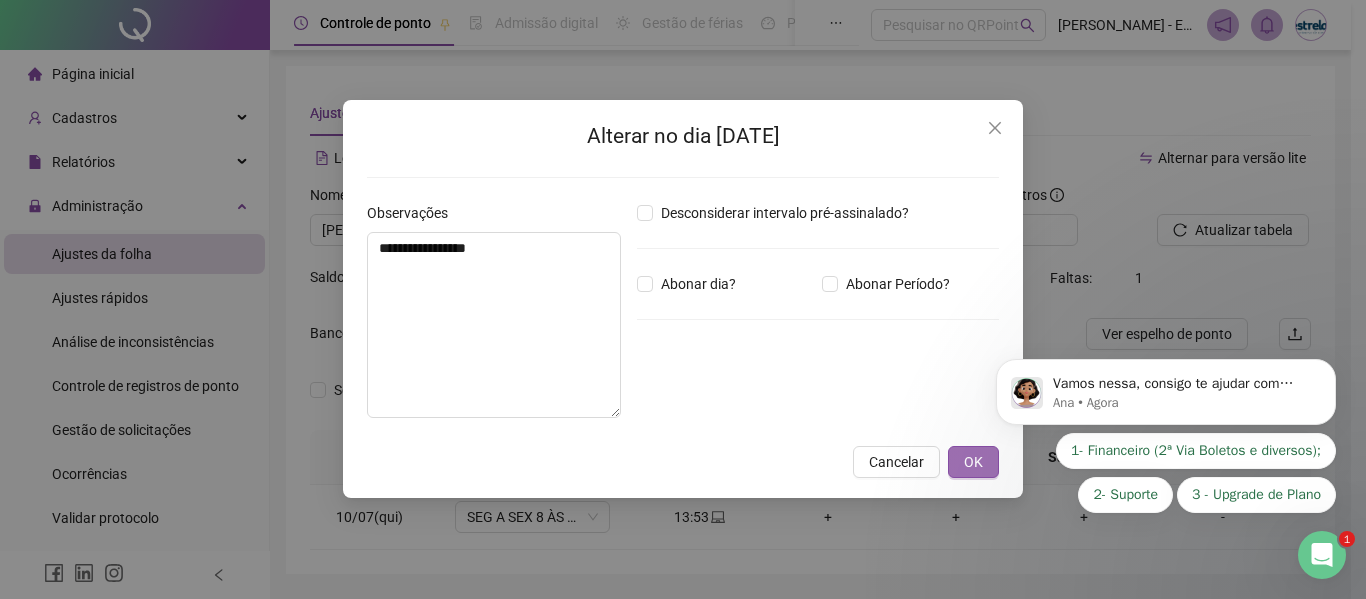 drag, startPoint x: 975, startPoint y: 461, endPoint x: 0, endPoint y: 132, distance: 1029.0122 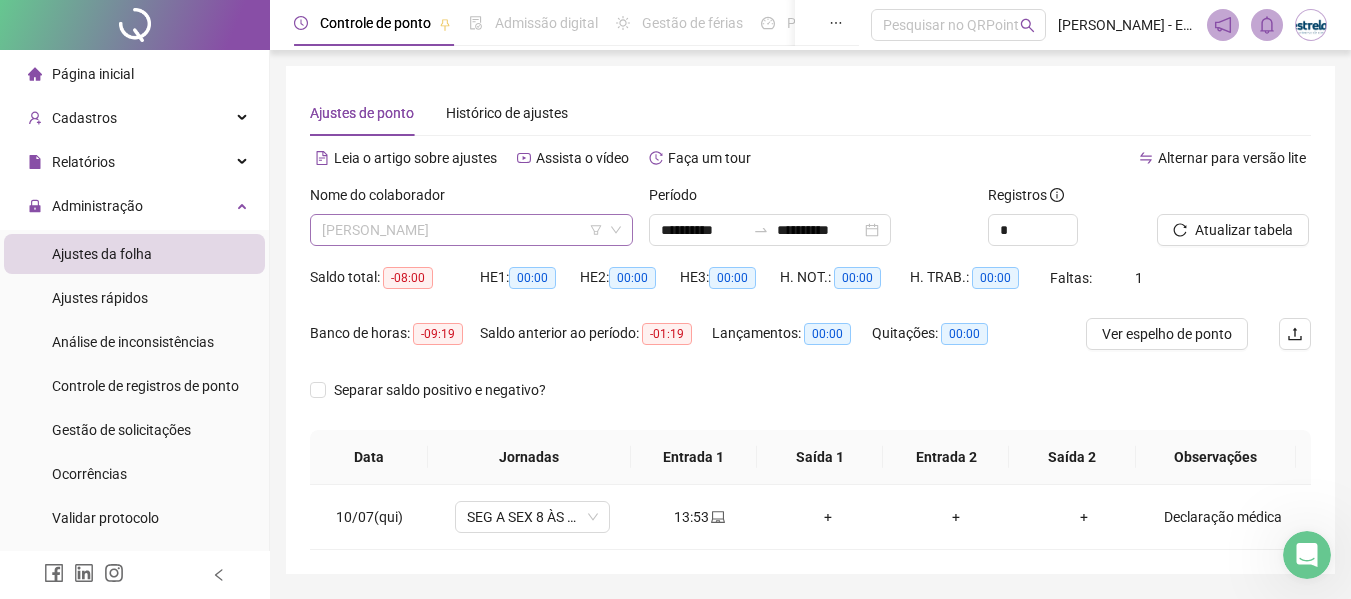 click on "[PERSON_NAME]" at bounding box center (471, 230) 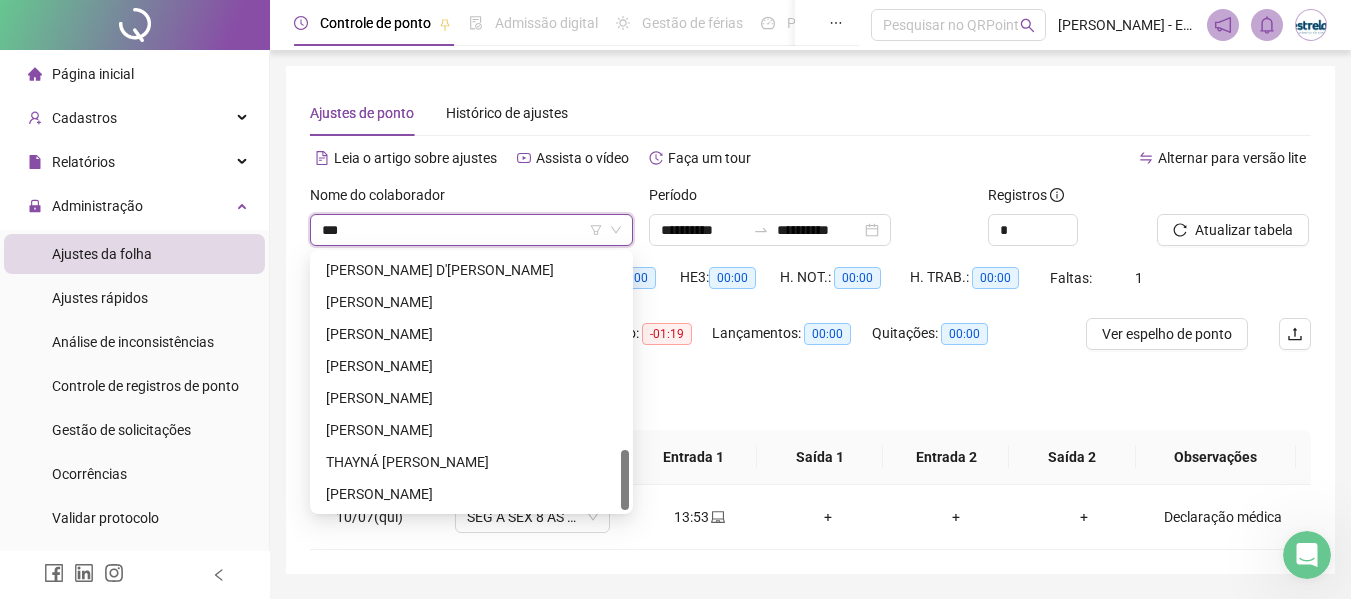 scroll, scrollTop: 0, scrollLeft: 0, axis: both 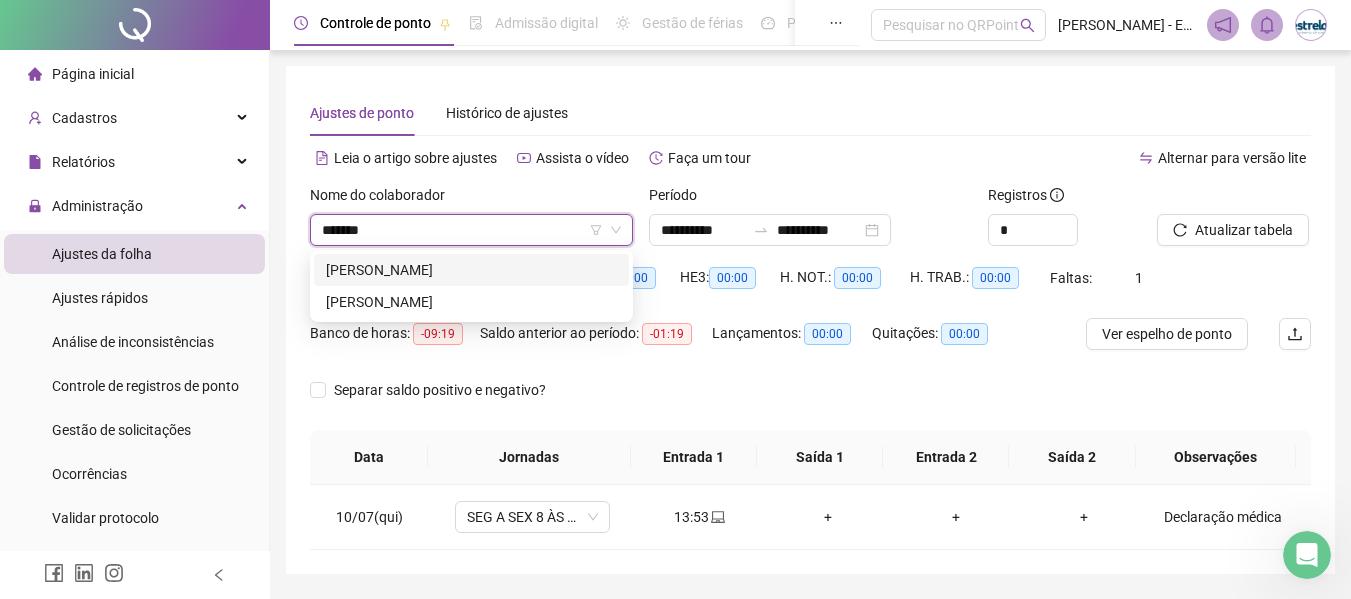 type on "********" 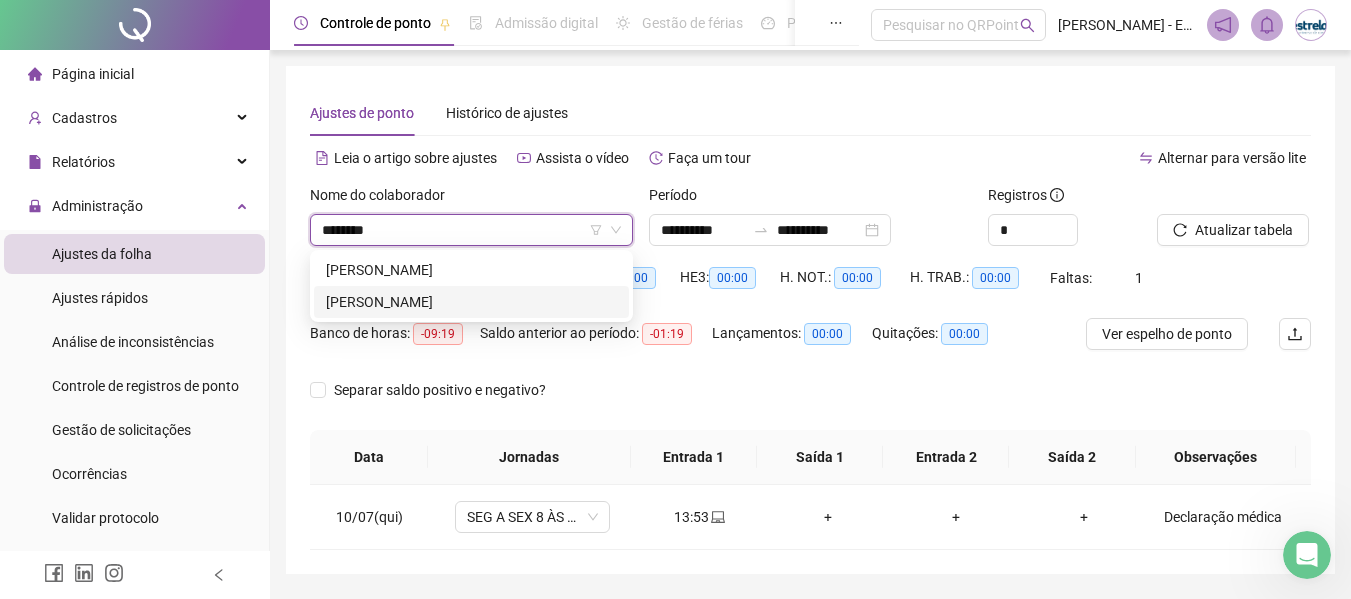 click on "[PERSON_NAME]" at bounding box center [471, 302] 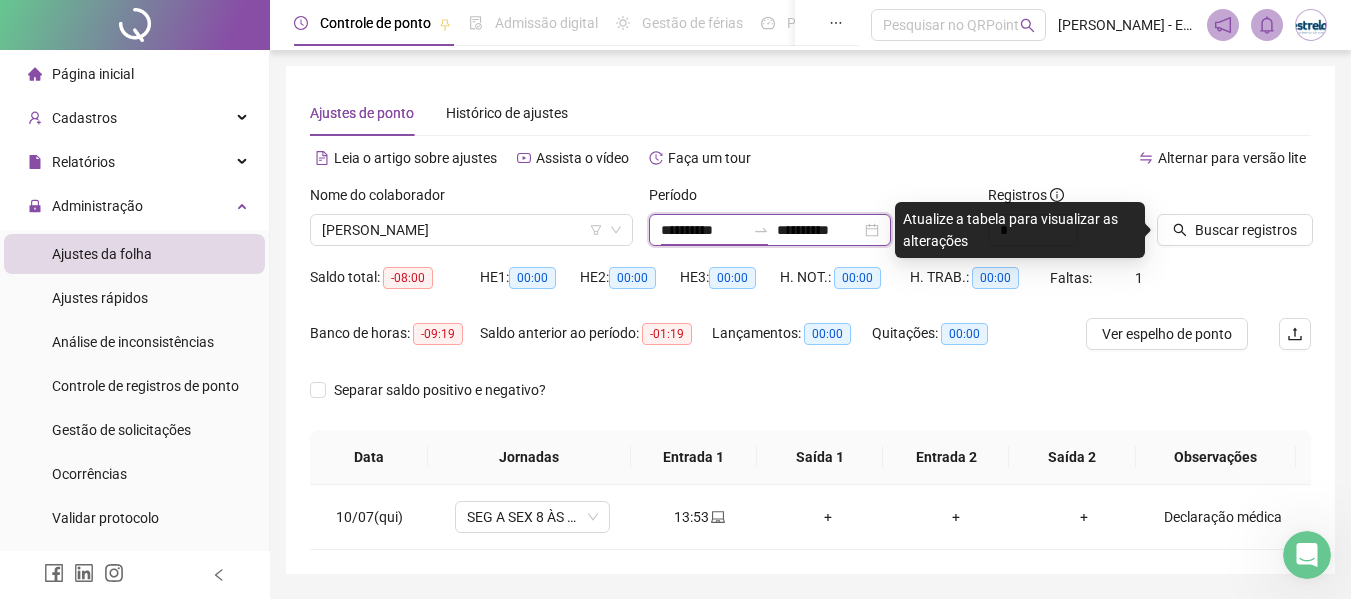 click on "**********" at bounding box center (703, 230) 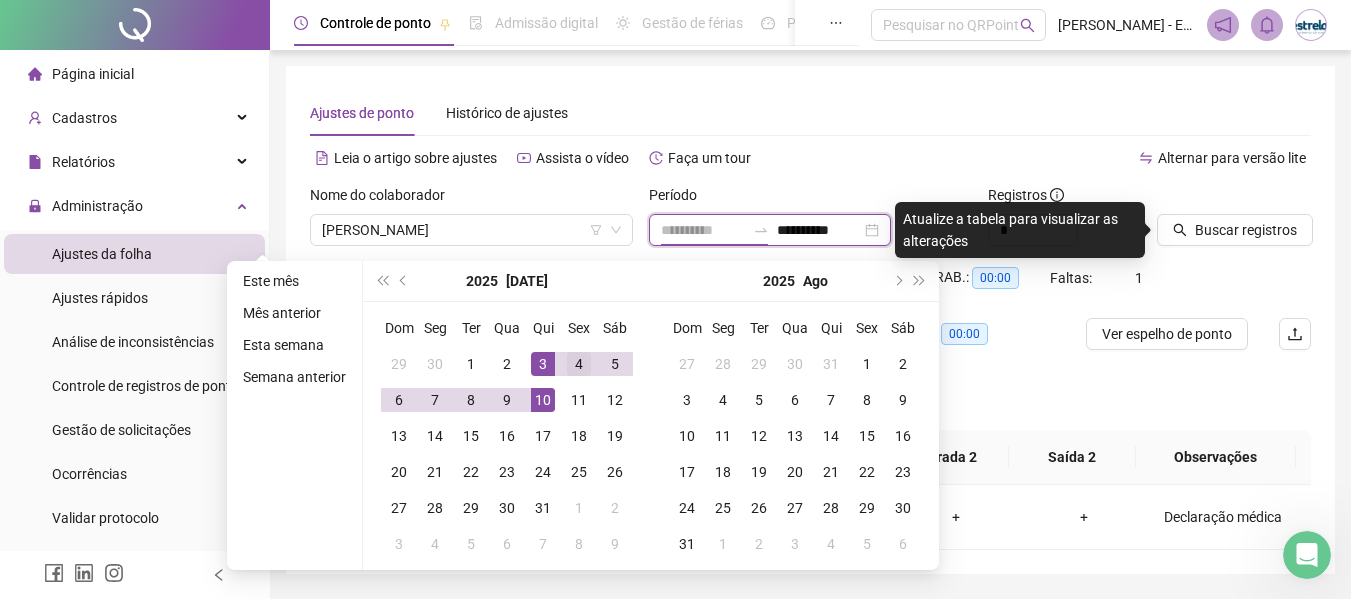 type on "**********" 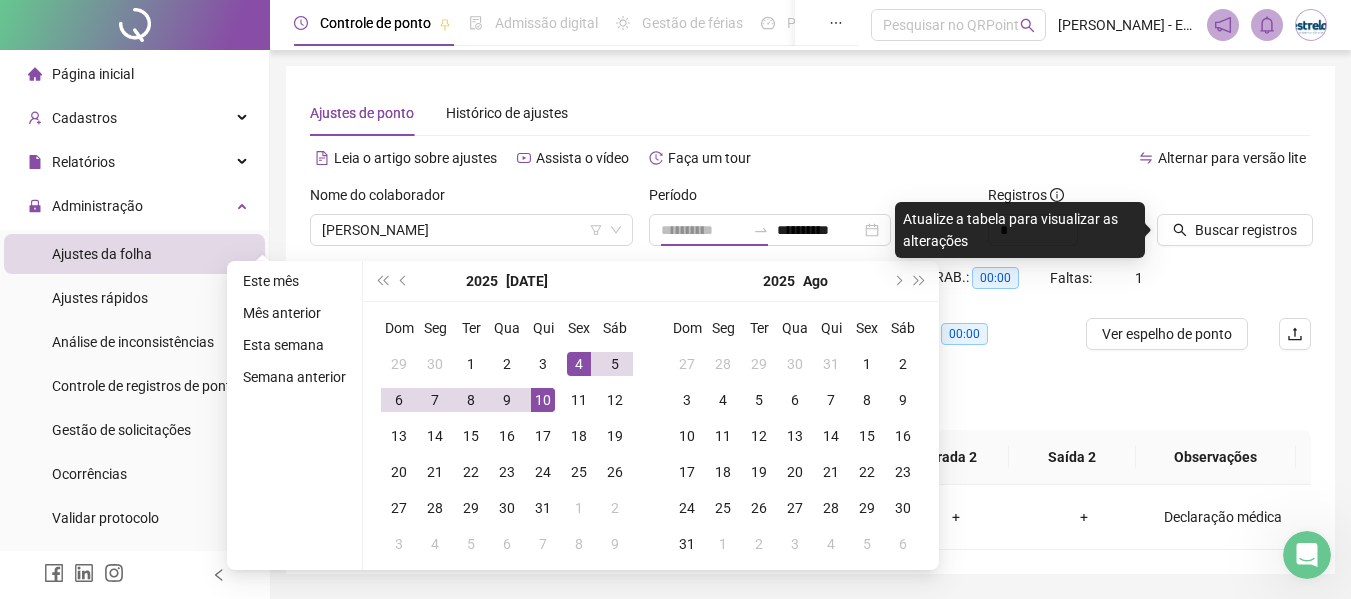 click on "4" at bounding box center (579, 364) 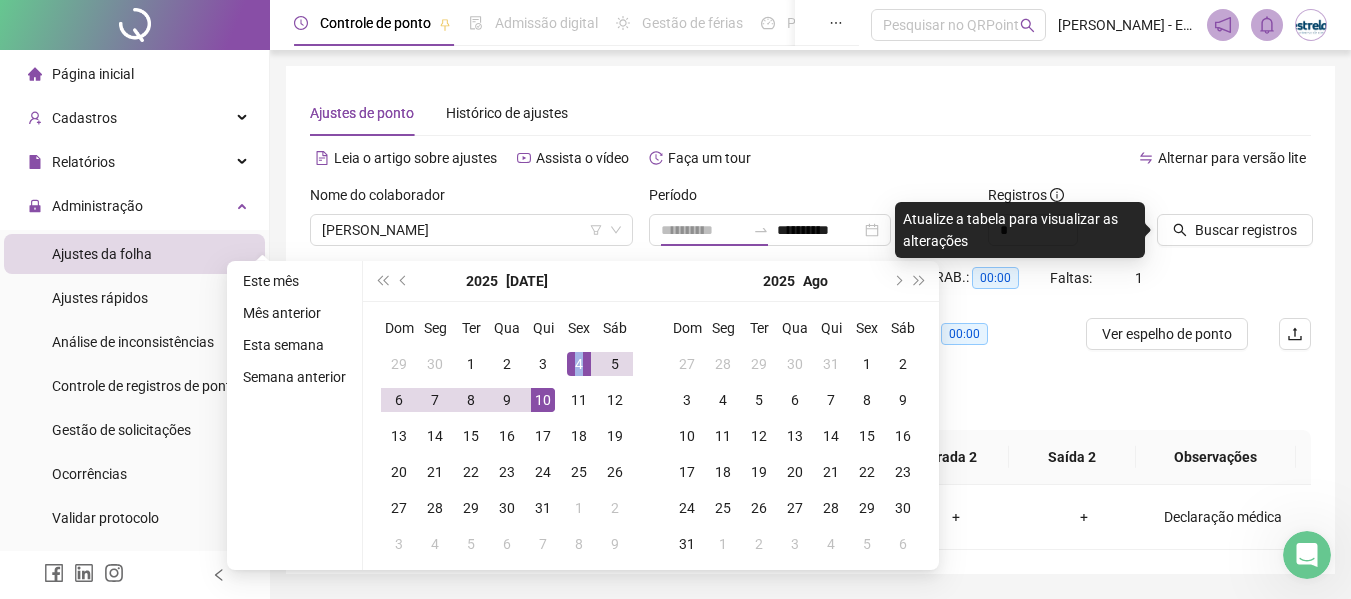 click on "4" at bounding box center (579, 364) 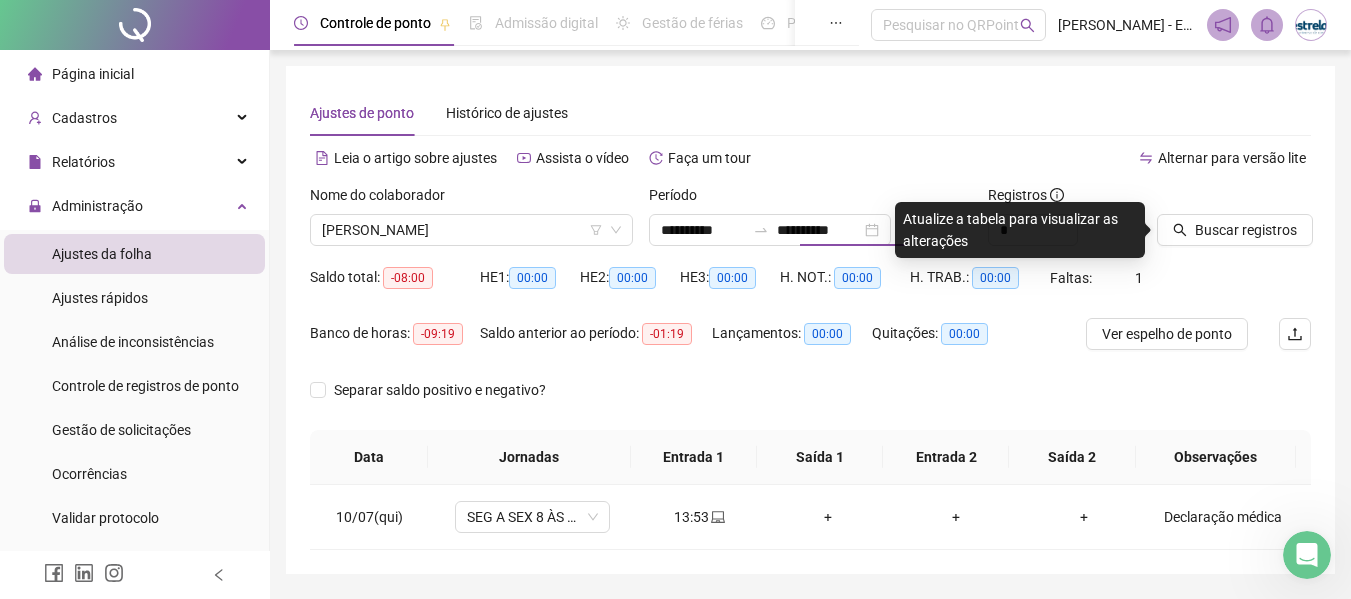 type on "**********" 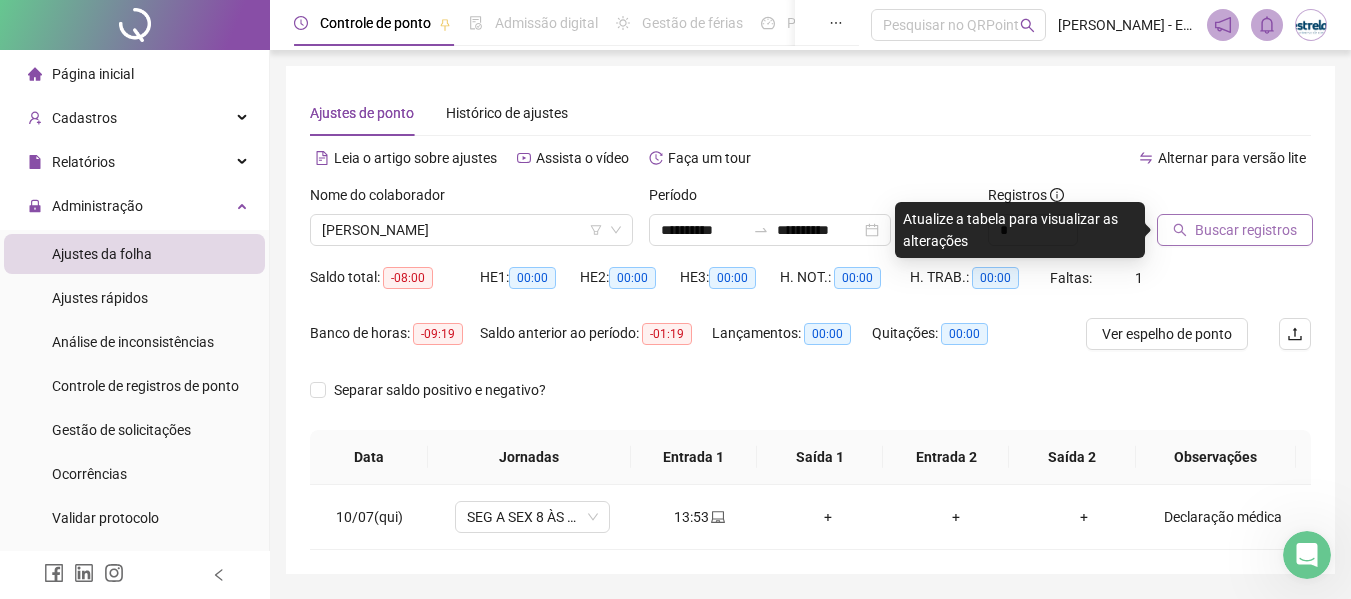 click 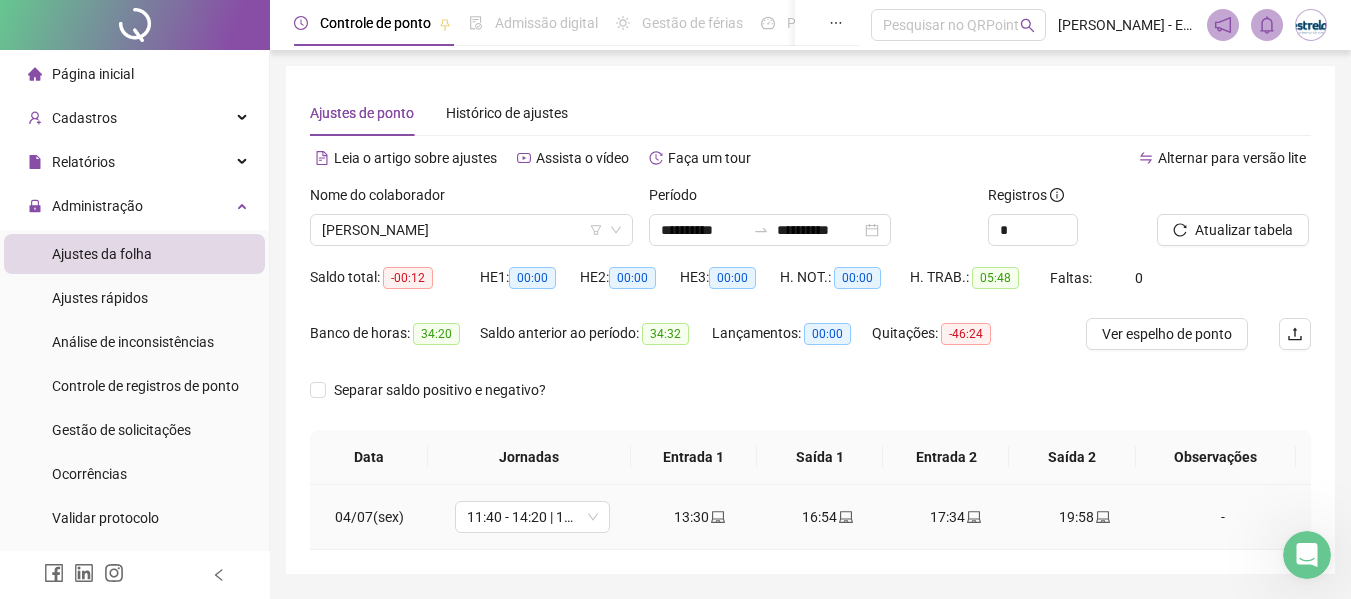 click on "-" at bounding box center [1223, 517] 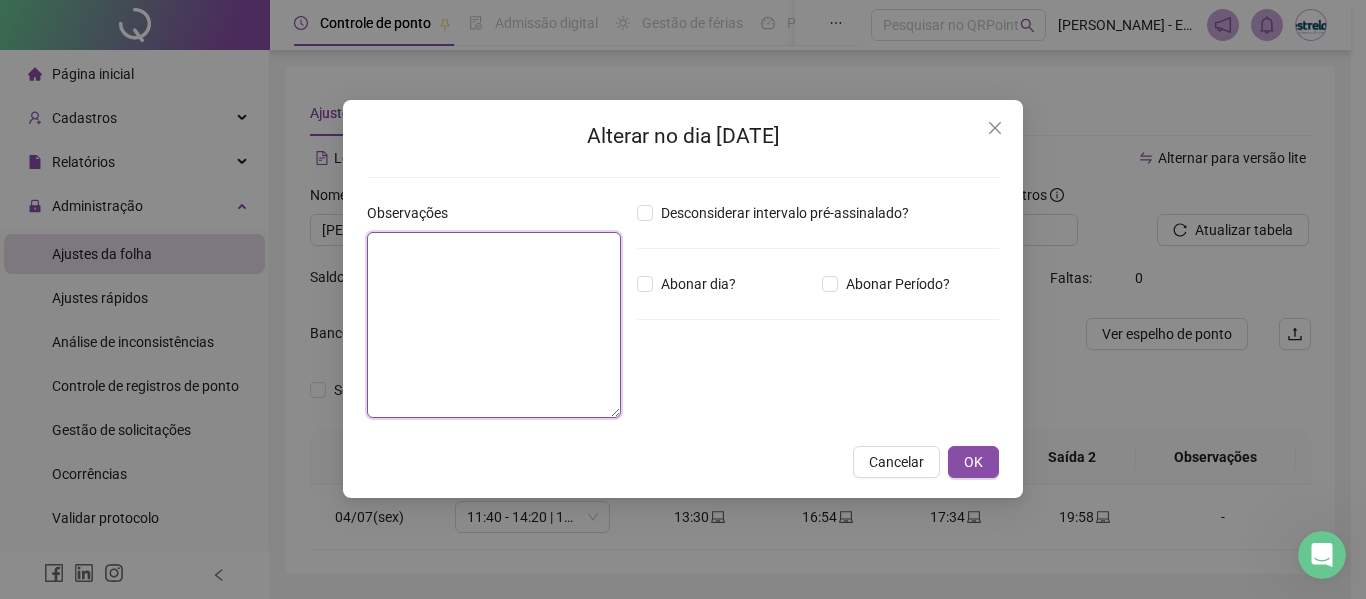 drag, startPoint x: 467, startPoint y: 264, endPoint x: 616, endPoint y: 272, distance: 149.21461 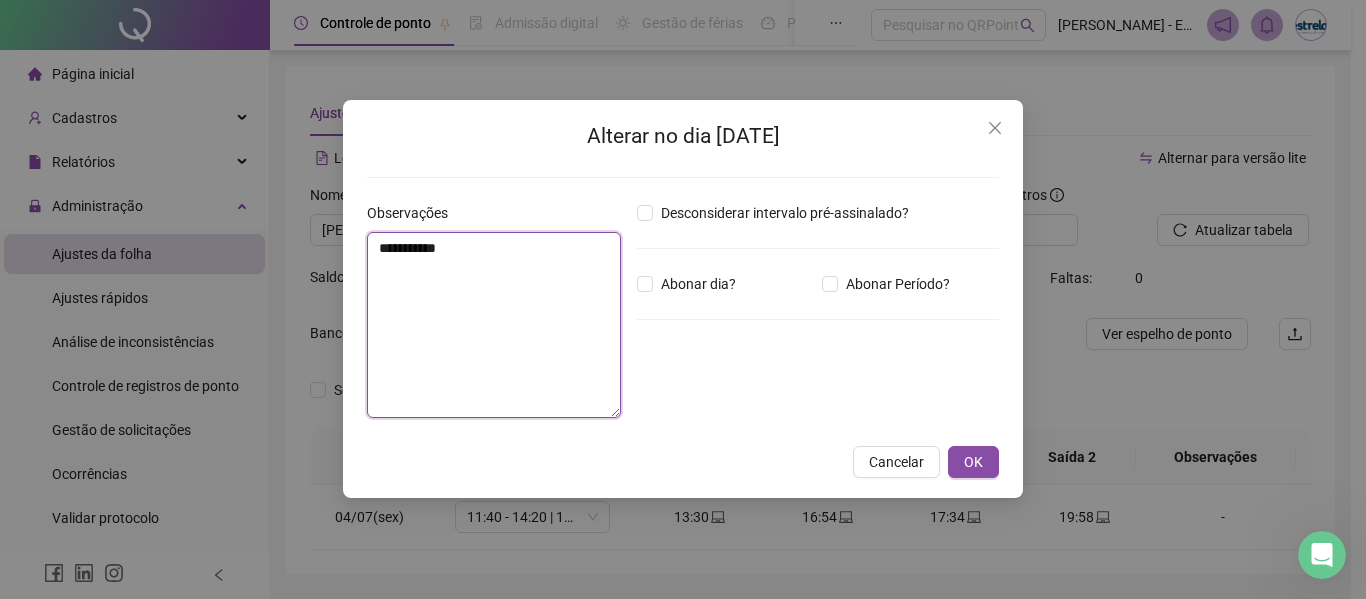 click on "**********" at bounding box center (494, 325) 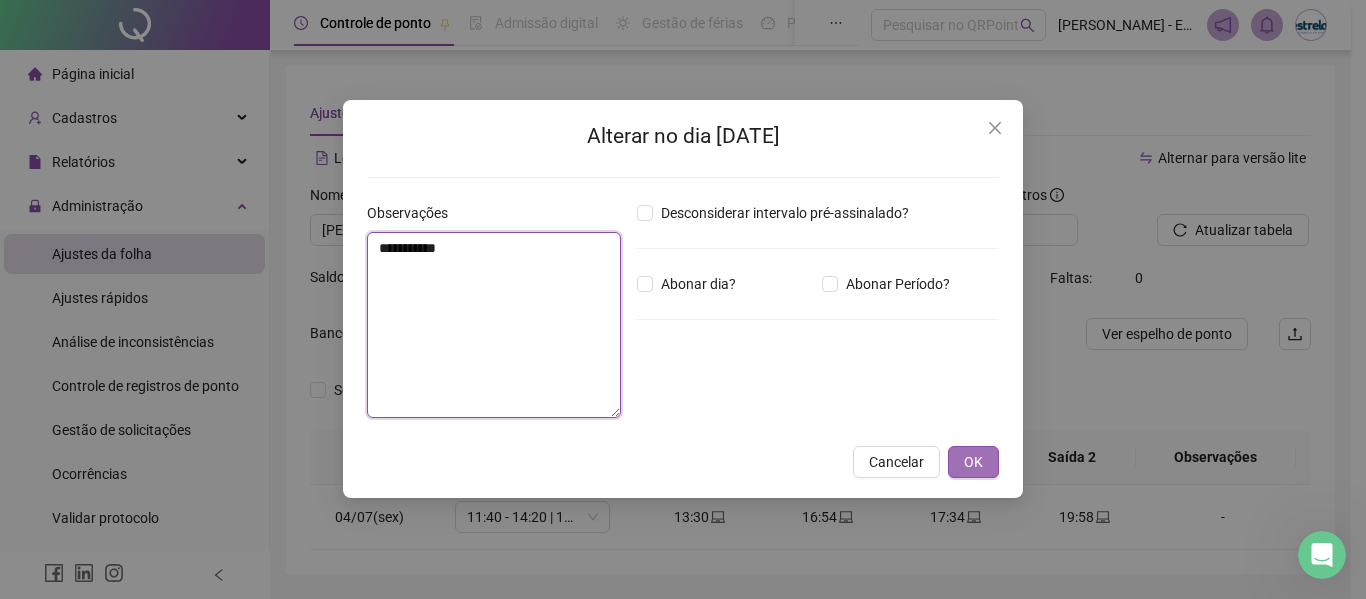 type on "**********" 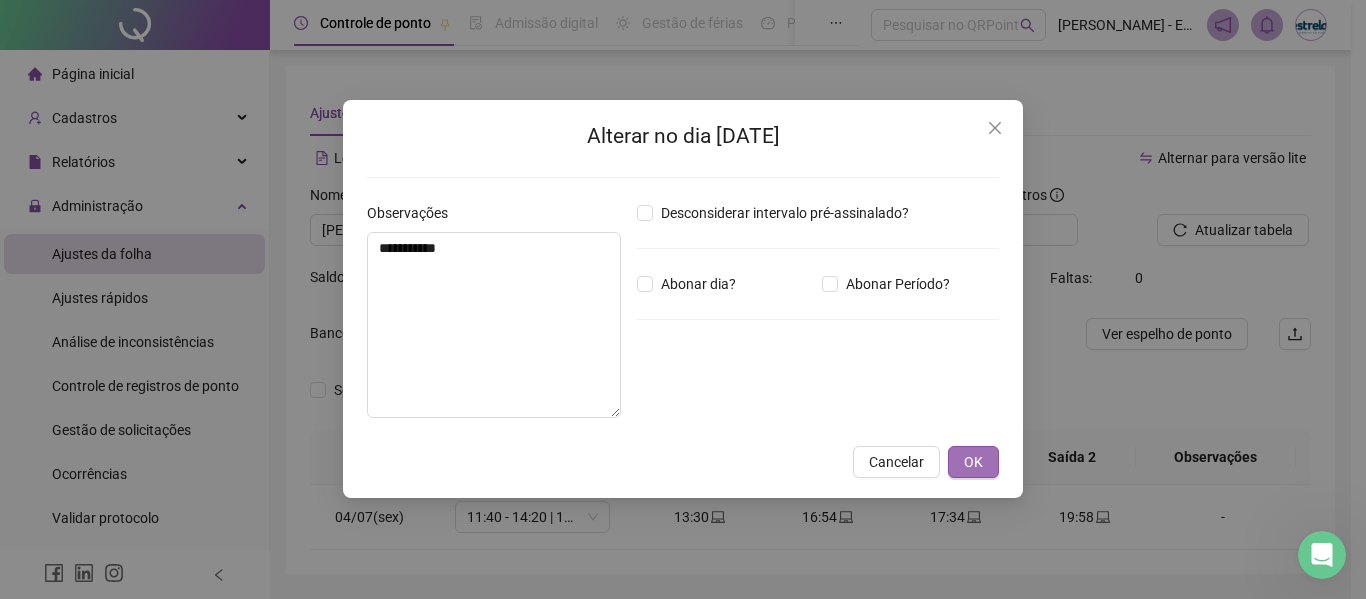 click on "OK" at bounding box center (973, 462) 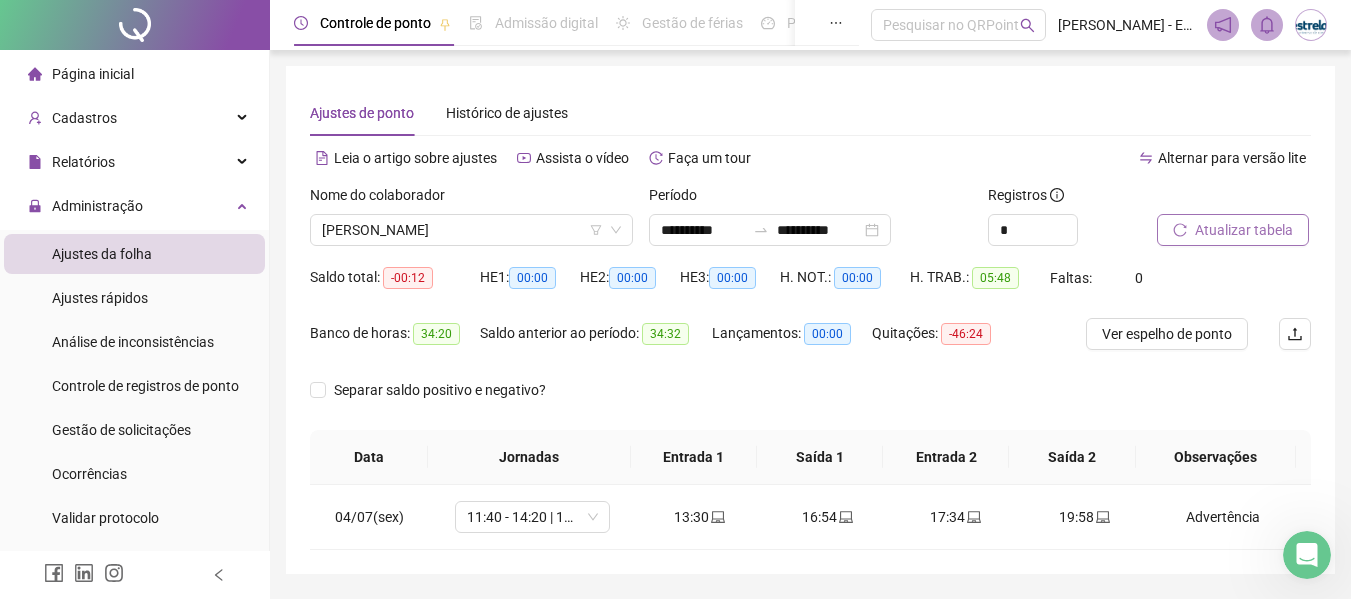 click 